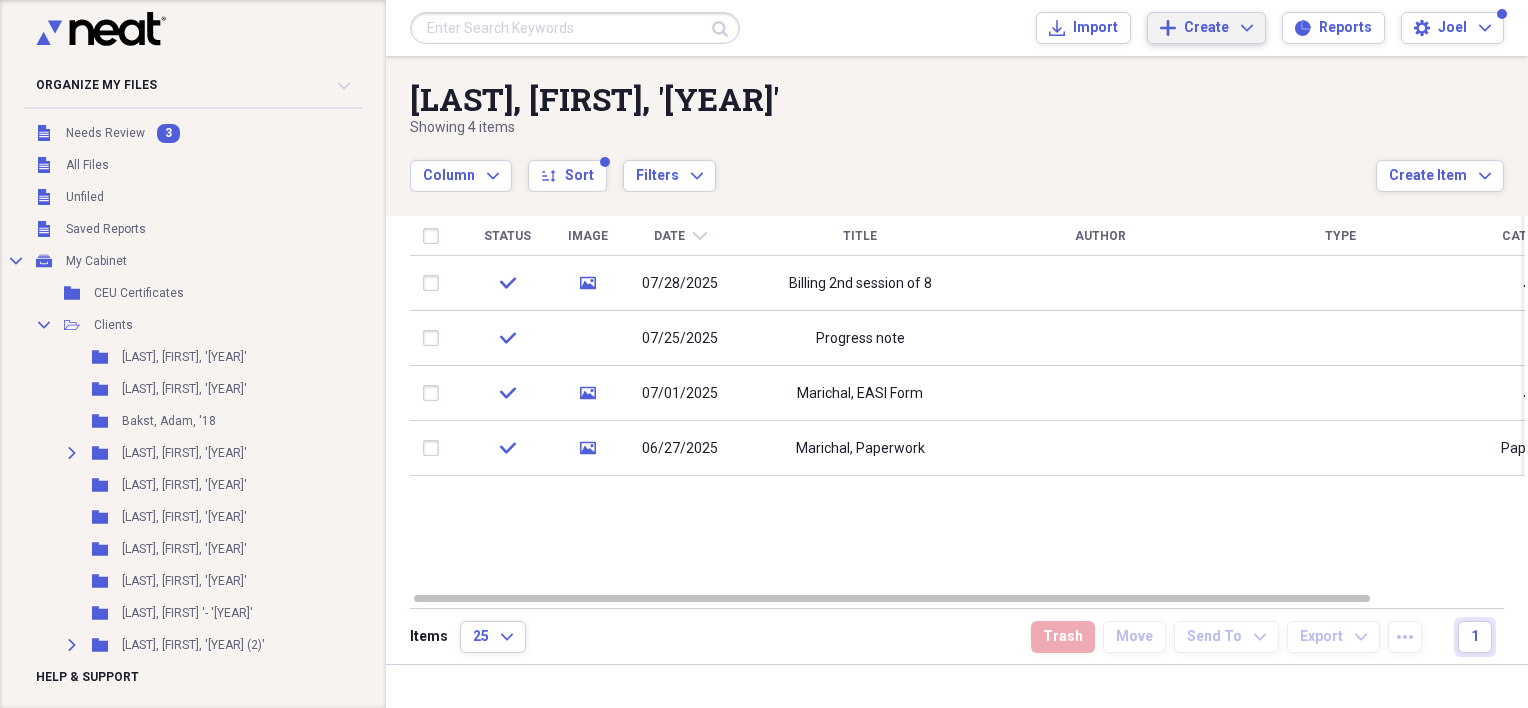 scroll, scrollTop: 0, scrollLeft: 0, axis: both 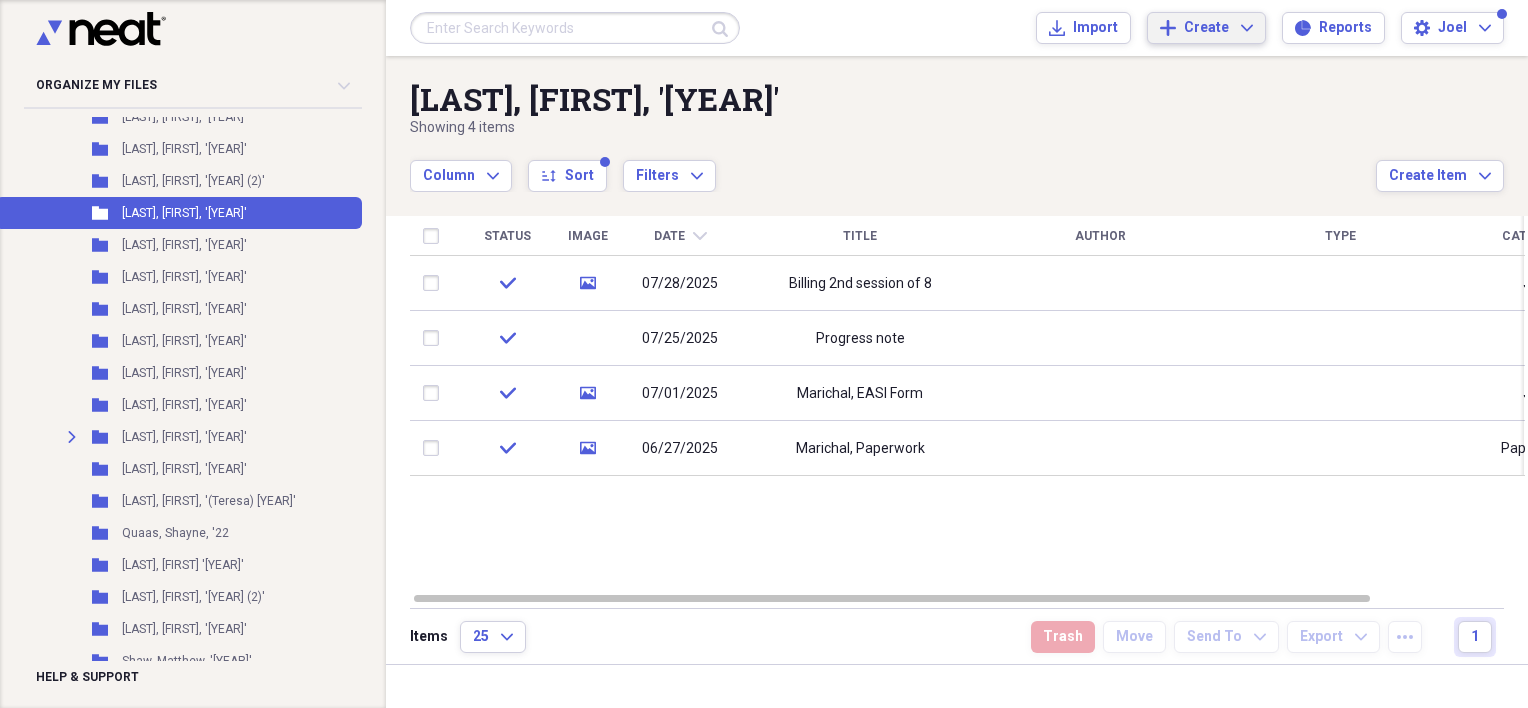 click on "Expand" 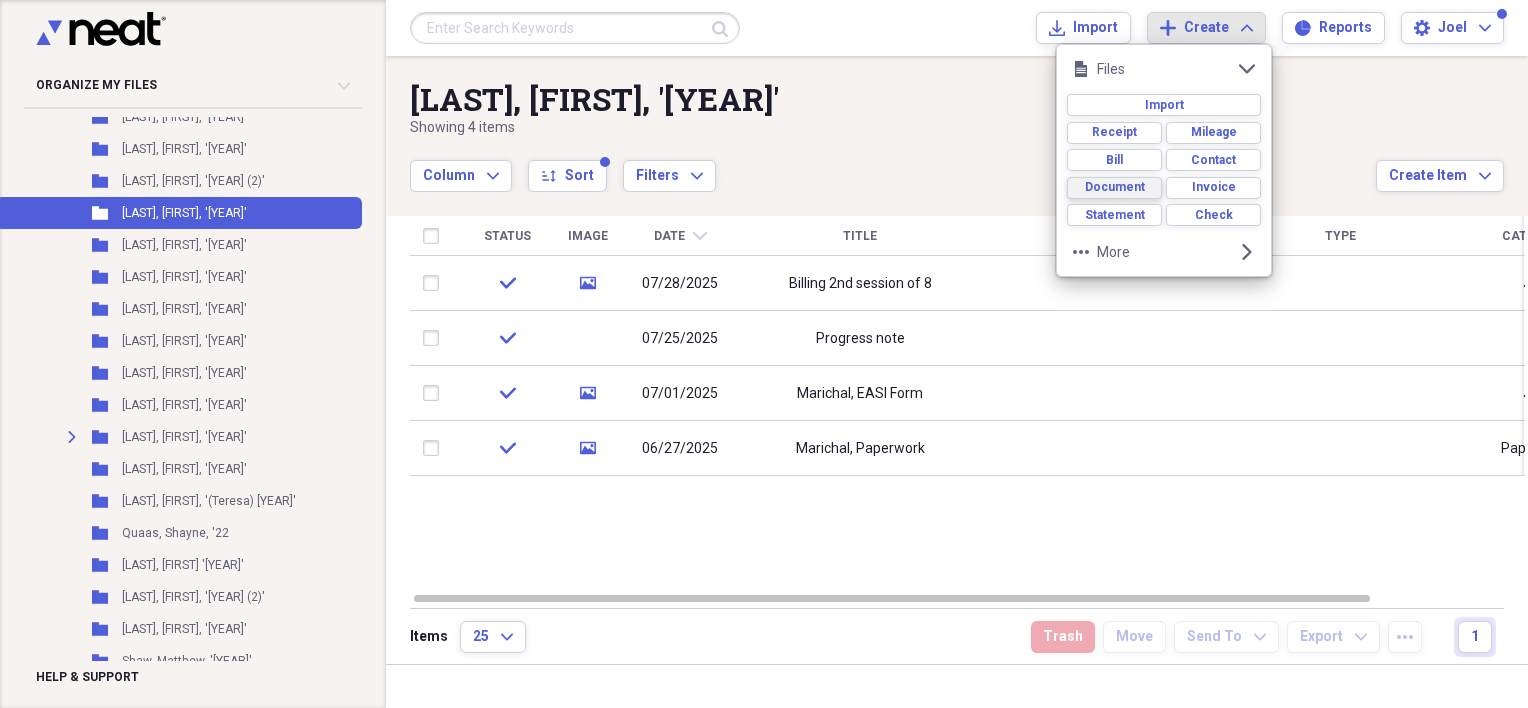 click on "Document" at bounding box center (1114, 188) 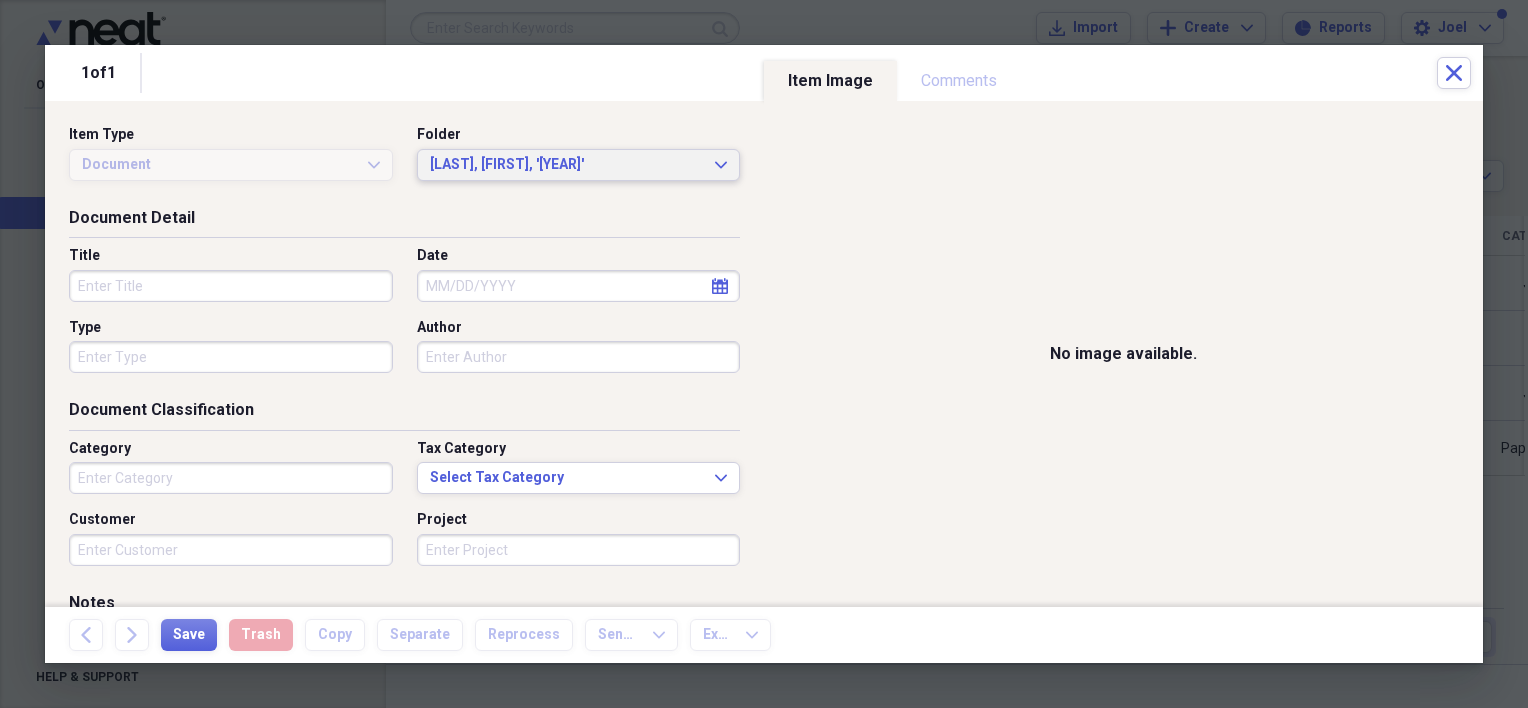 click on "[LAST], [FIRST], '[YEAR] Expand'" at bounding box center [579, 165] 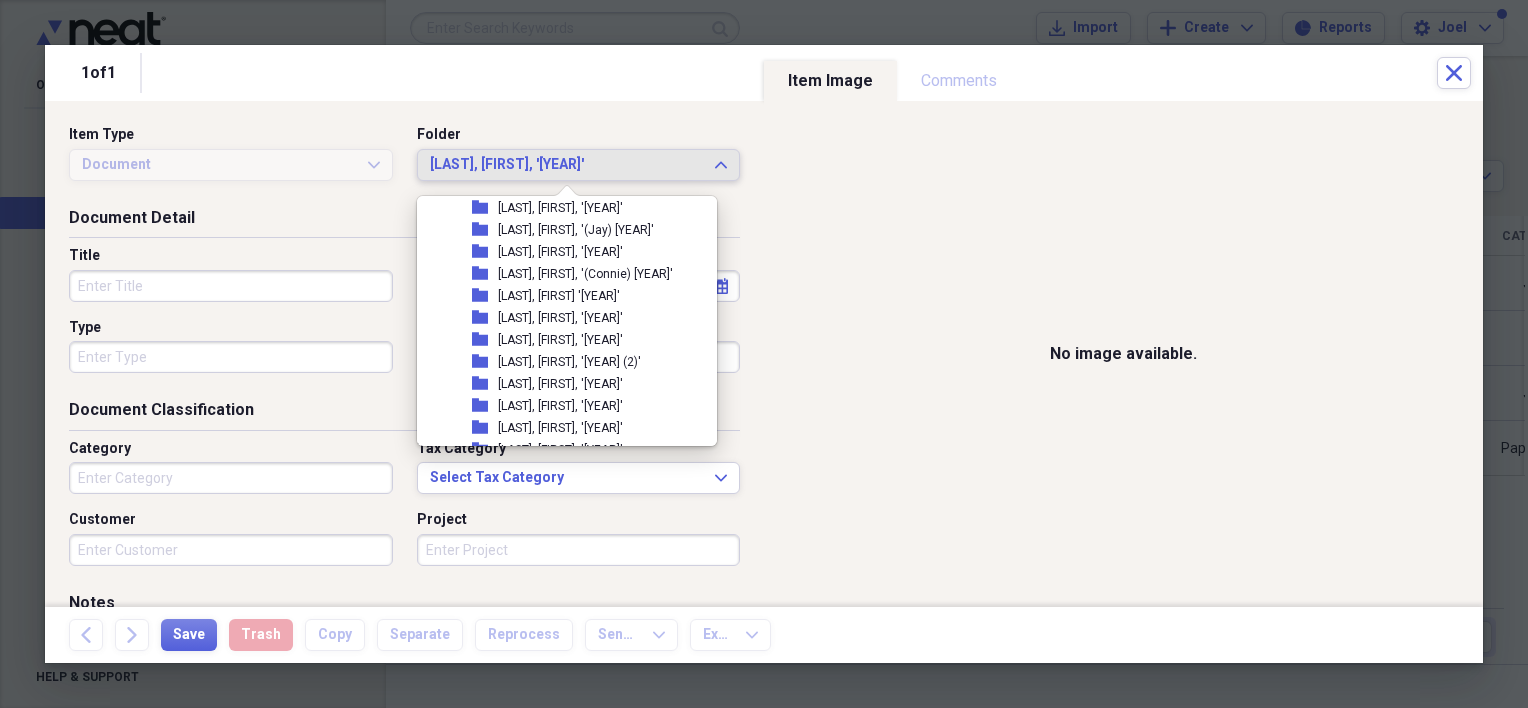 scroll, scrollTop: 655, scrollLeft: 0, axis: vertical 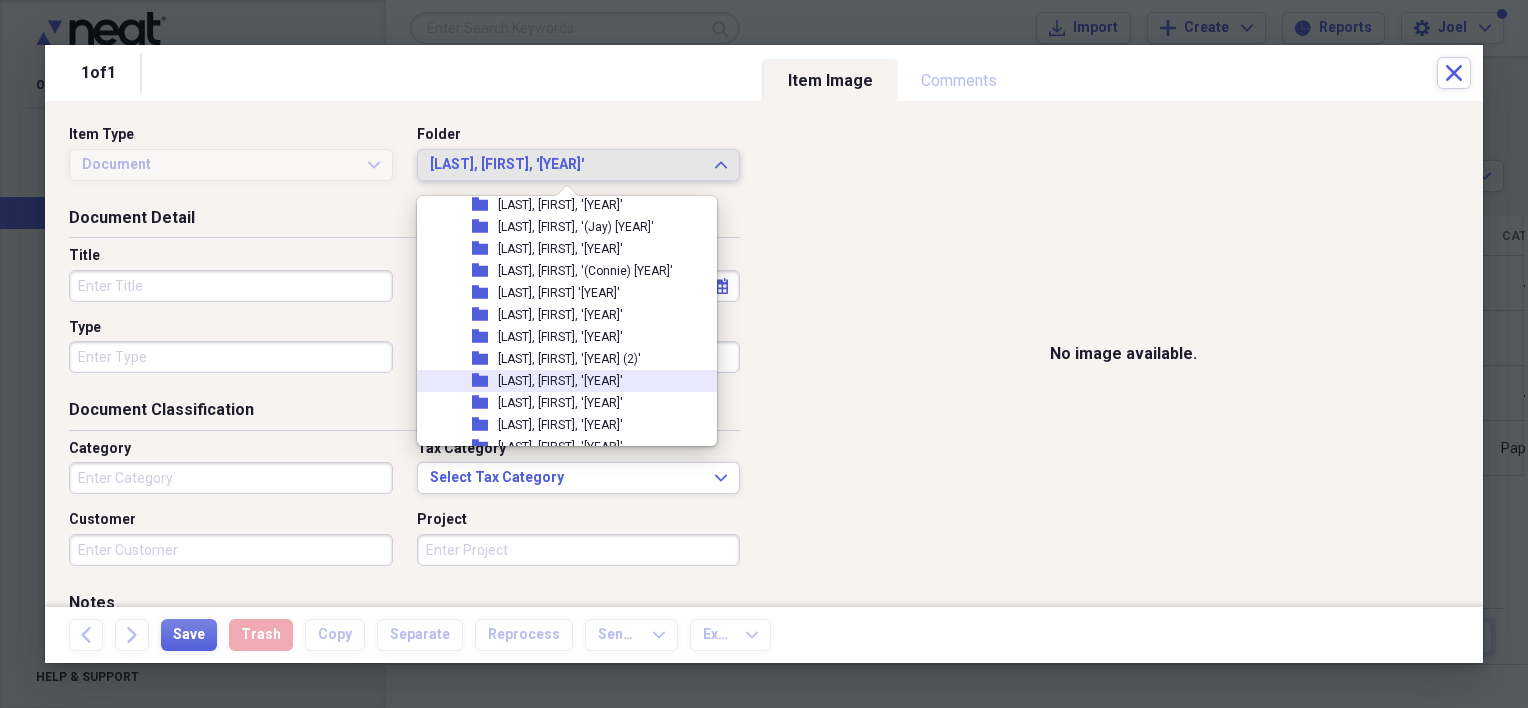click on "[LAST], [FIRST], '[YEAR]'" at bounding box center [560, 381] 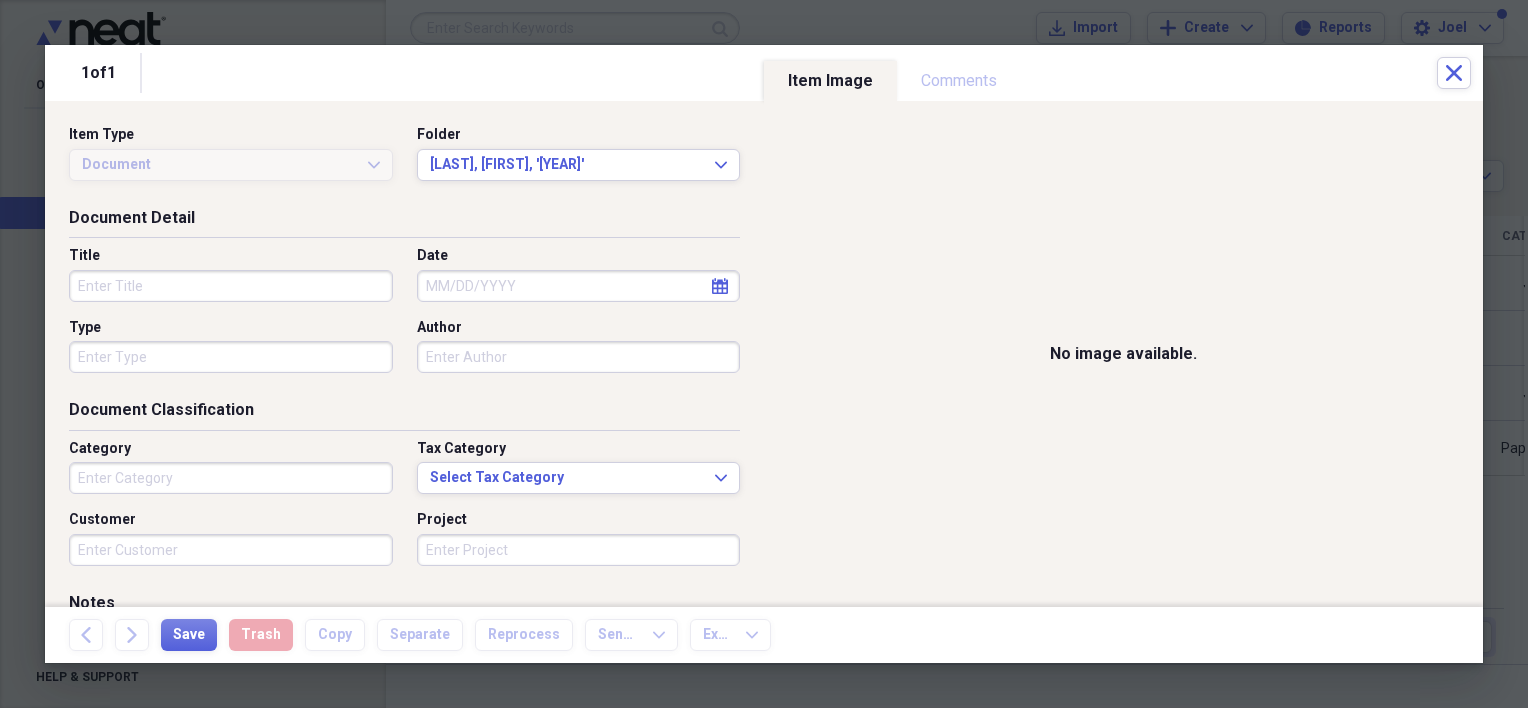 click 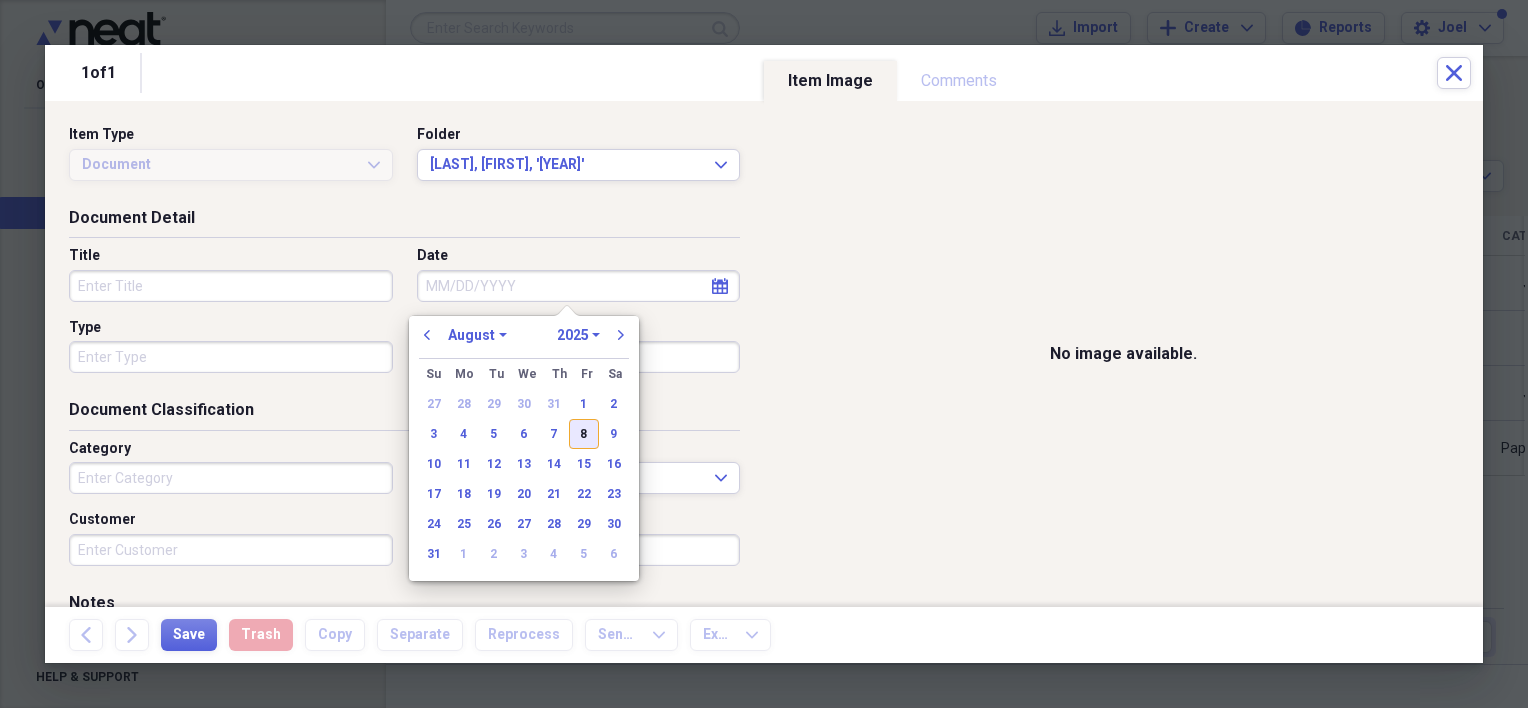 click on "8" at bounding box center [584, 434] 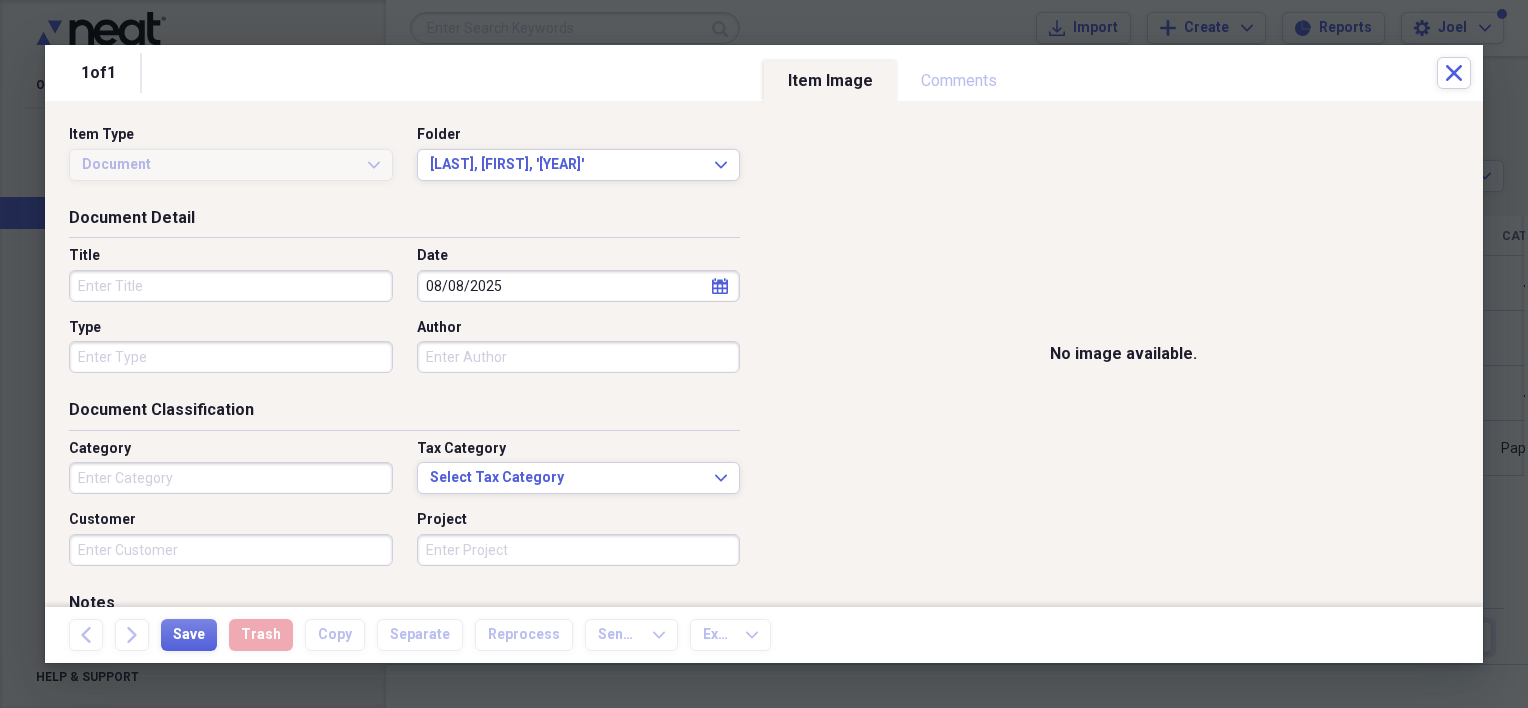 click on "Title" at bounding box center [231, 286] 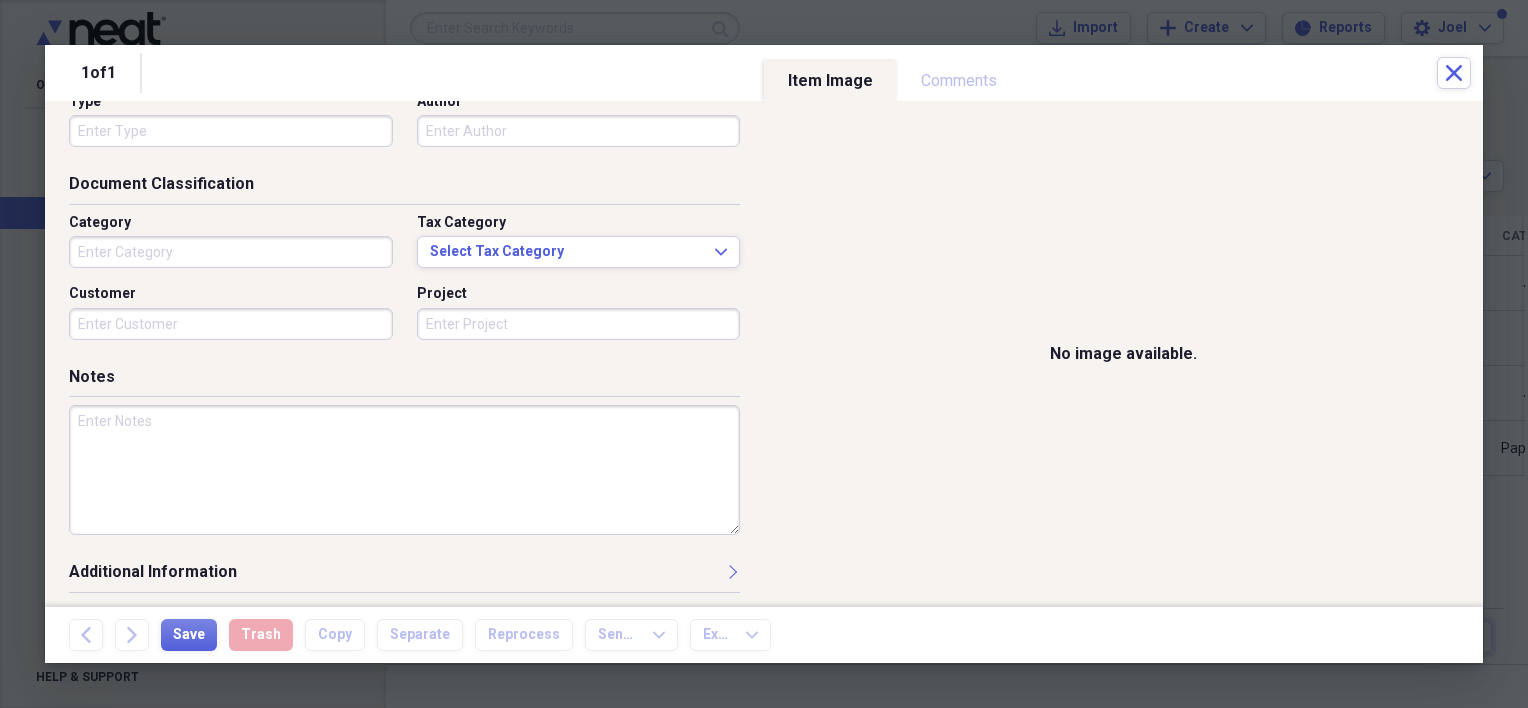 scroll, scrollTop: 228, scrollLeft: 0, axis: vertical 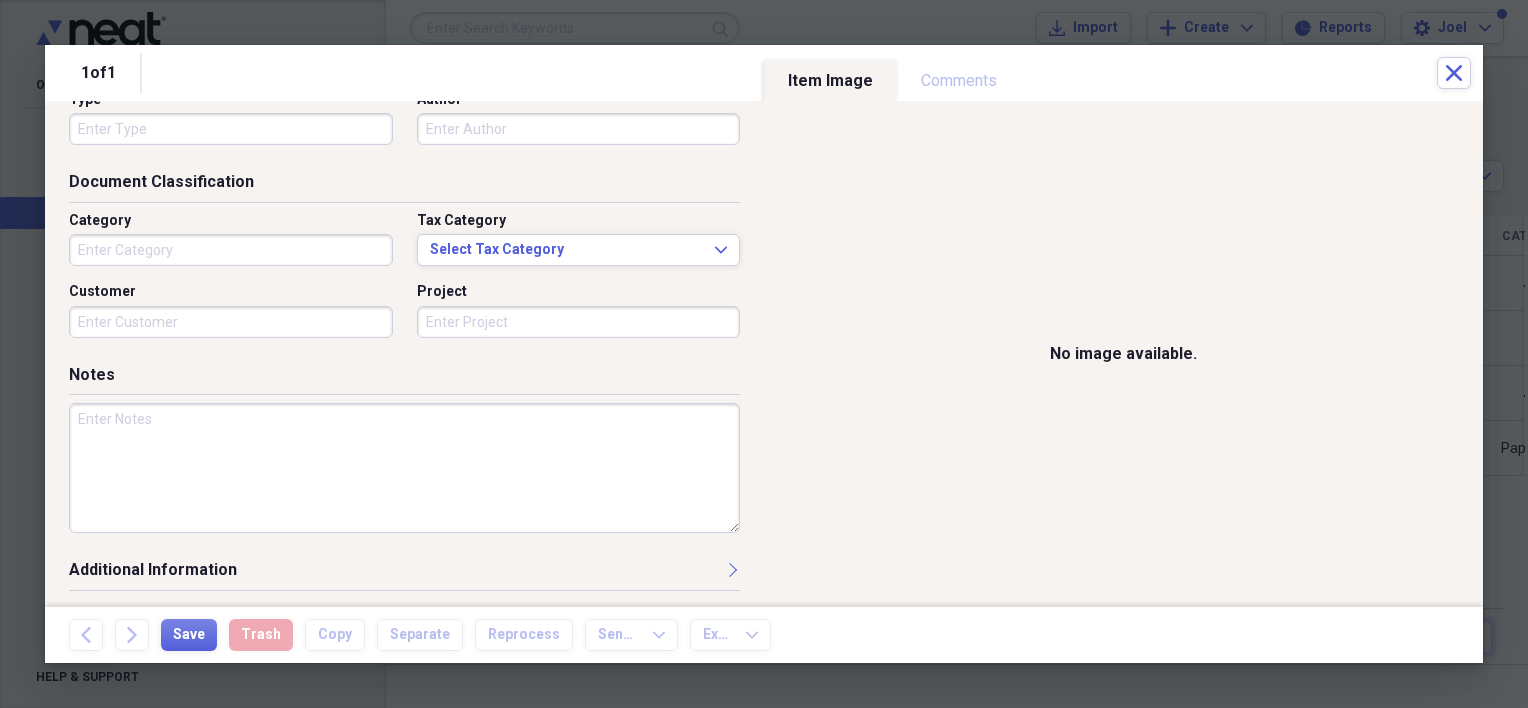 type on "Progress note" 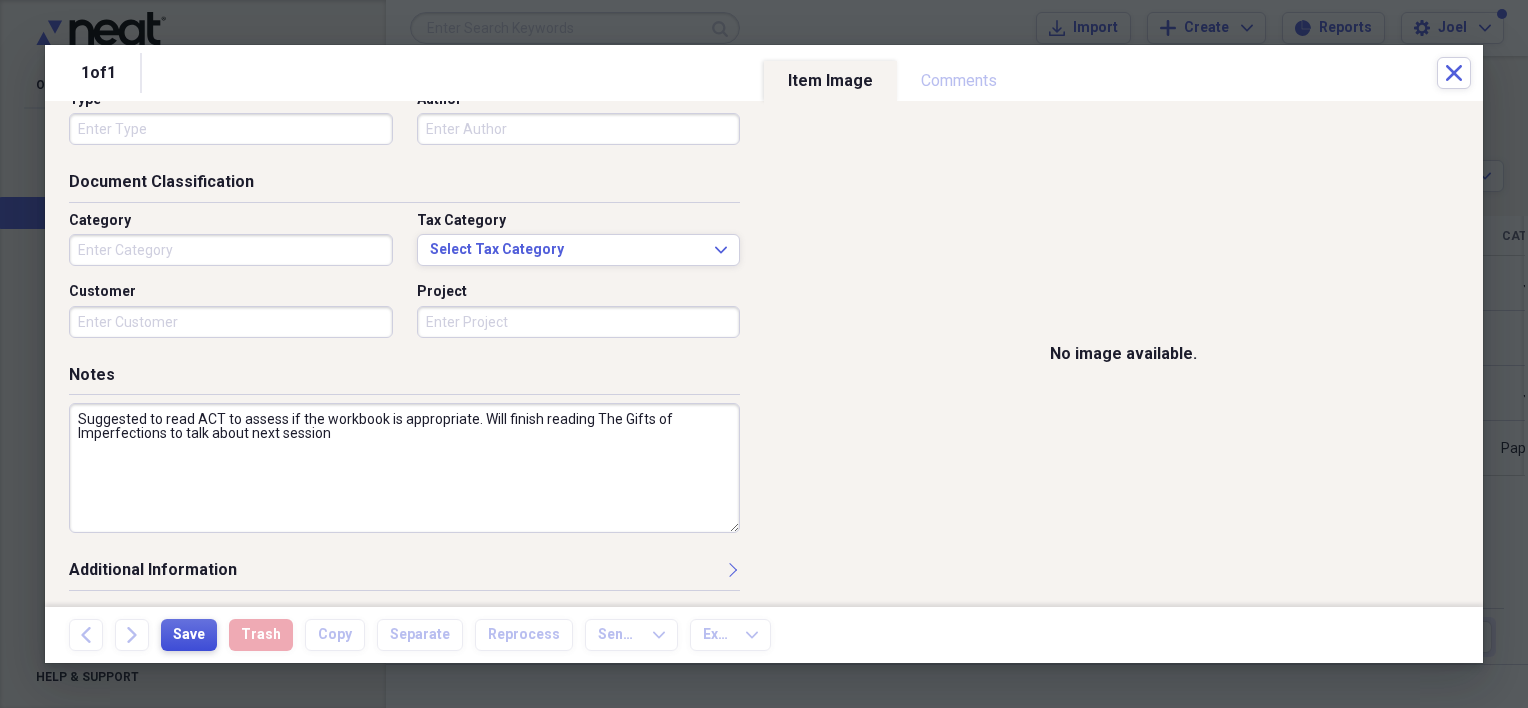 type on "Suggested to read ACT to assess if the workbook is appropriate. Will finish reading The Gifts of Imperfections to talk about next session" 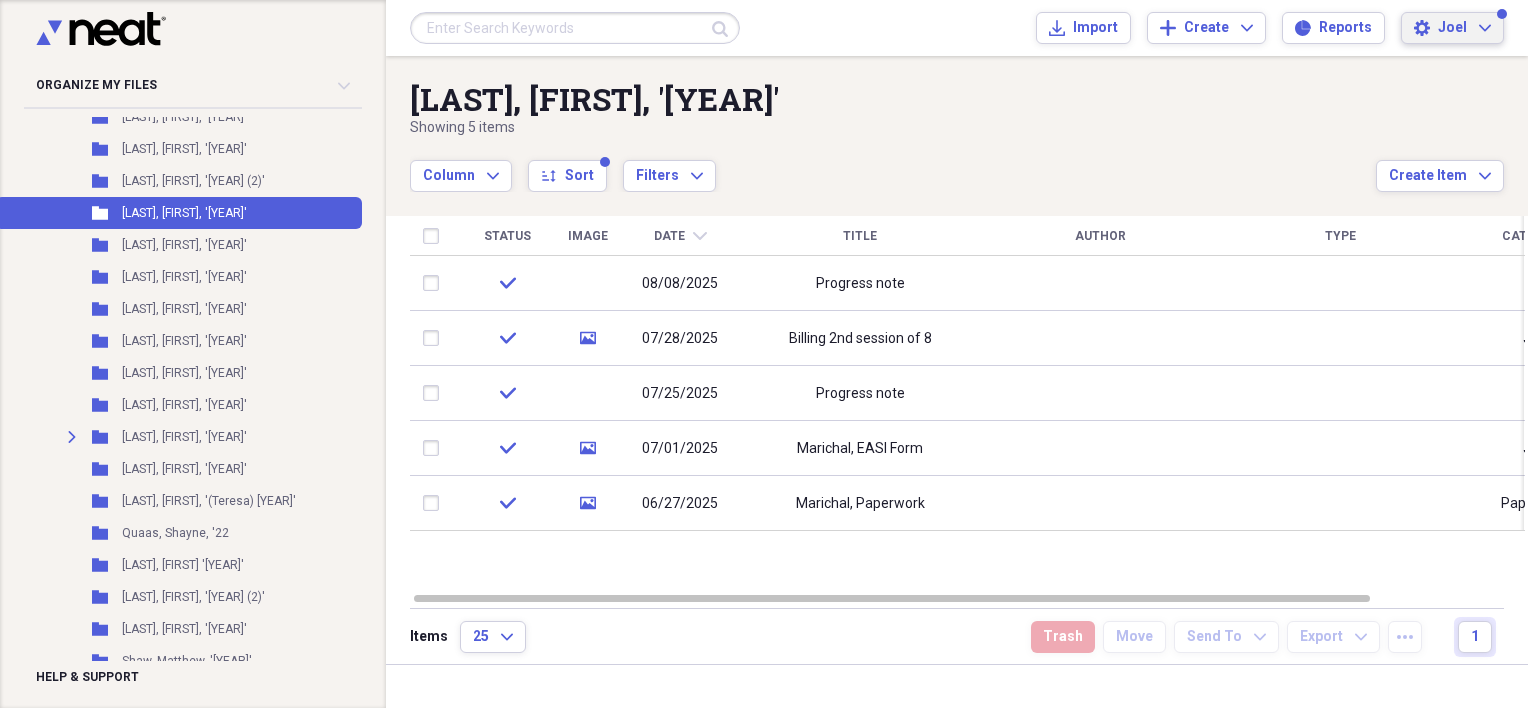 click on "Joel" at bounding box center (1452, 28) 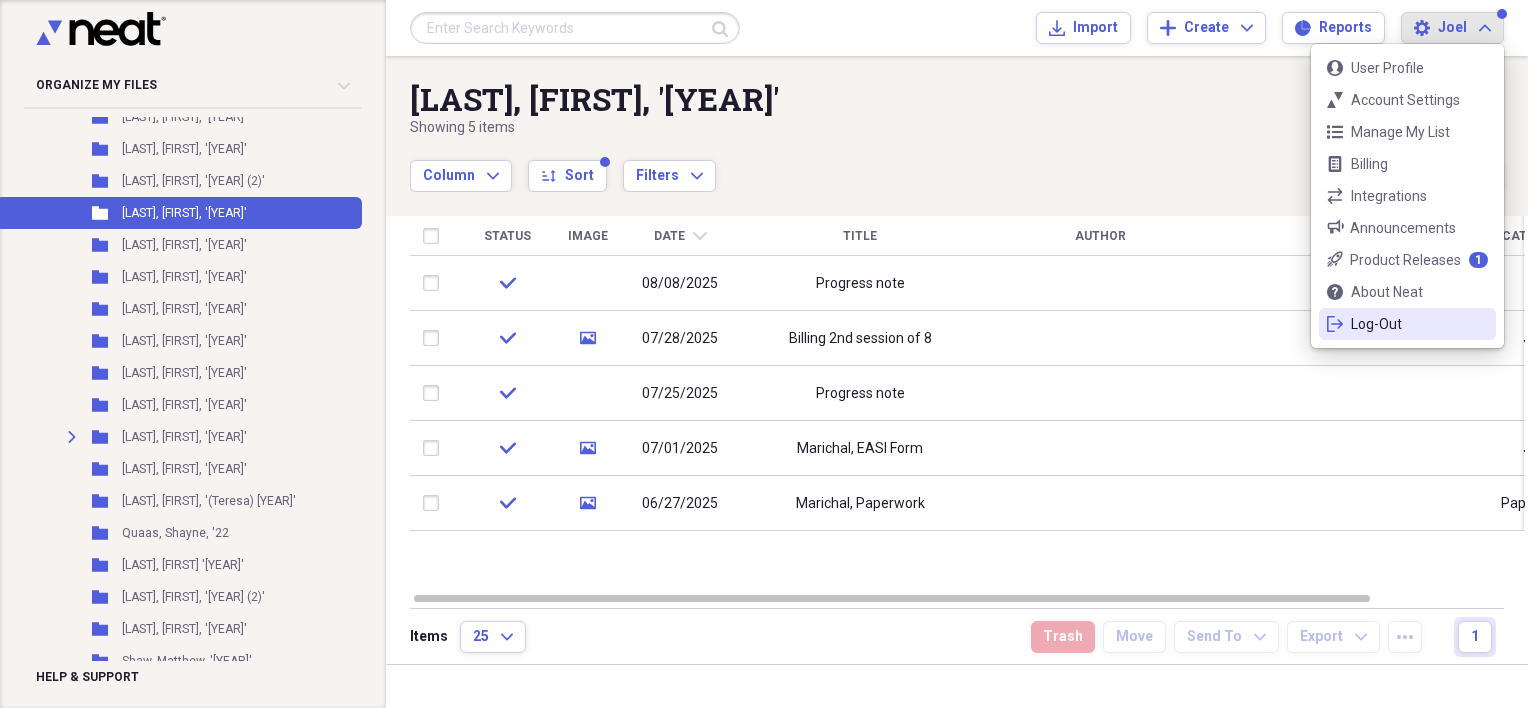 click on "Log-Out" at bounding box center (1407, 324) 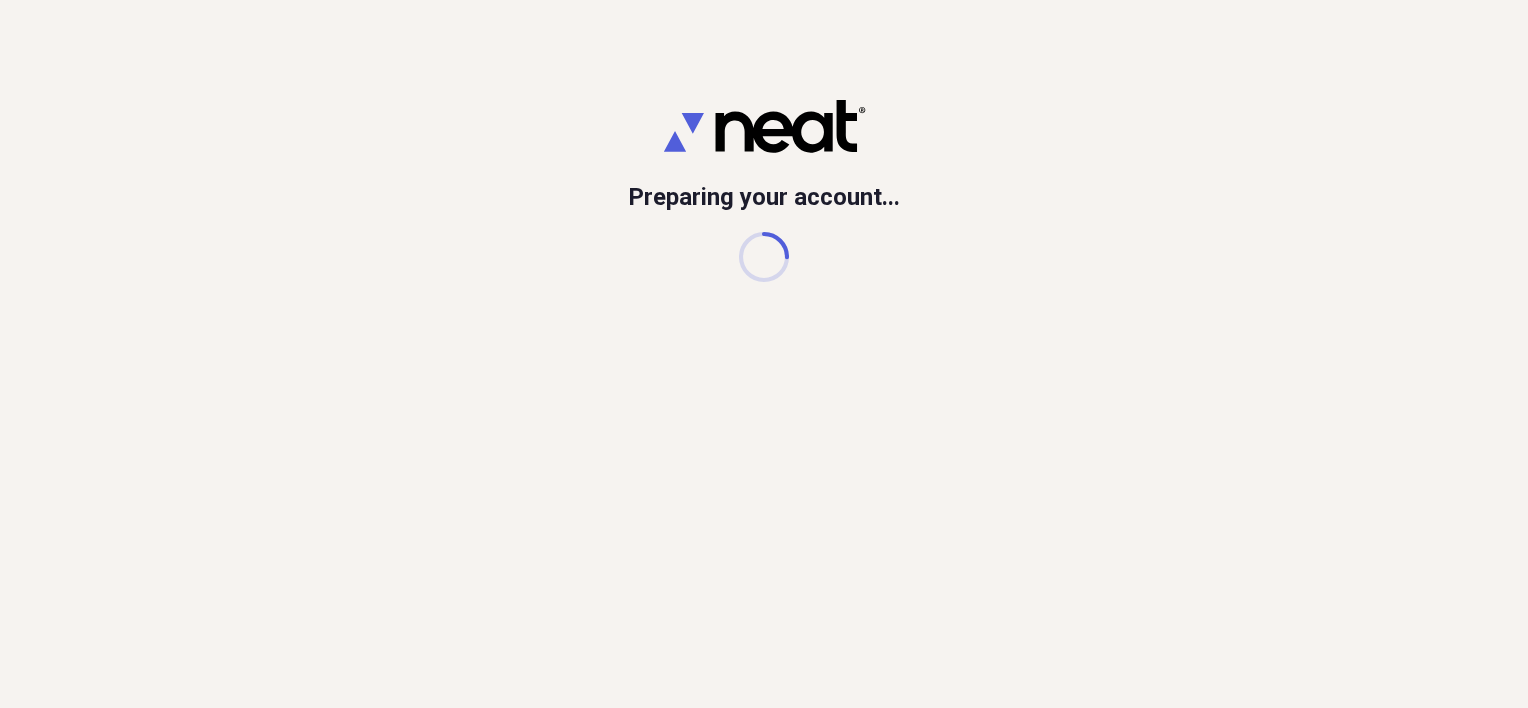scroll, scrollTop: 0, scrollLeft: 0, axis: both 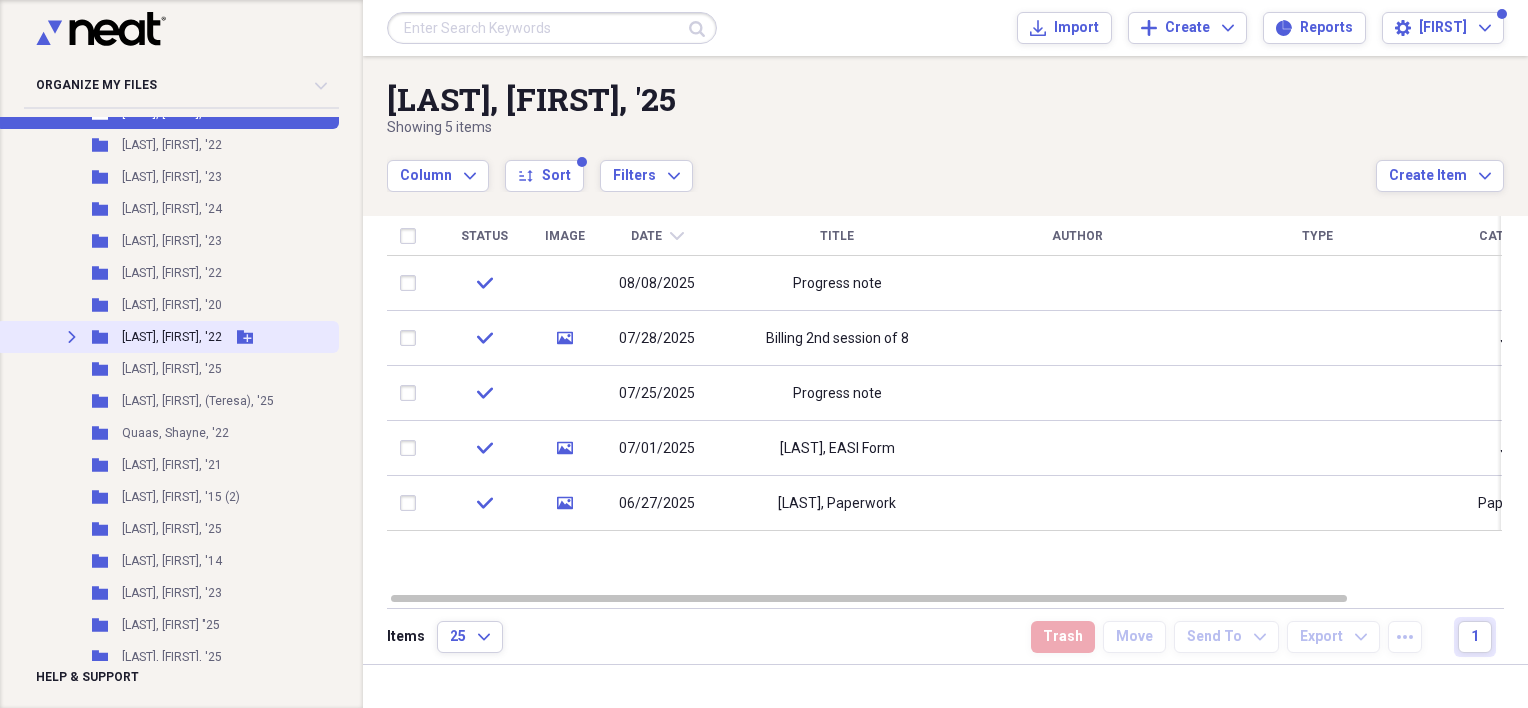 click on "Expand Folder Ormsbee, Linda, '22 Add Folder" at bounding box center (167, 337) 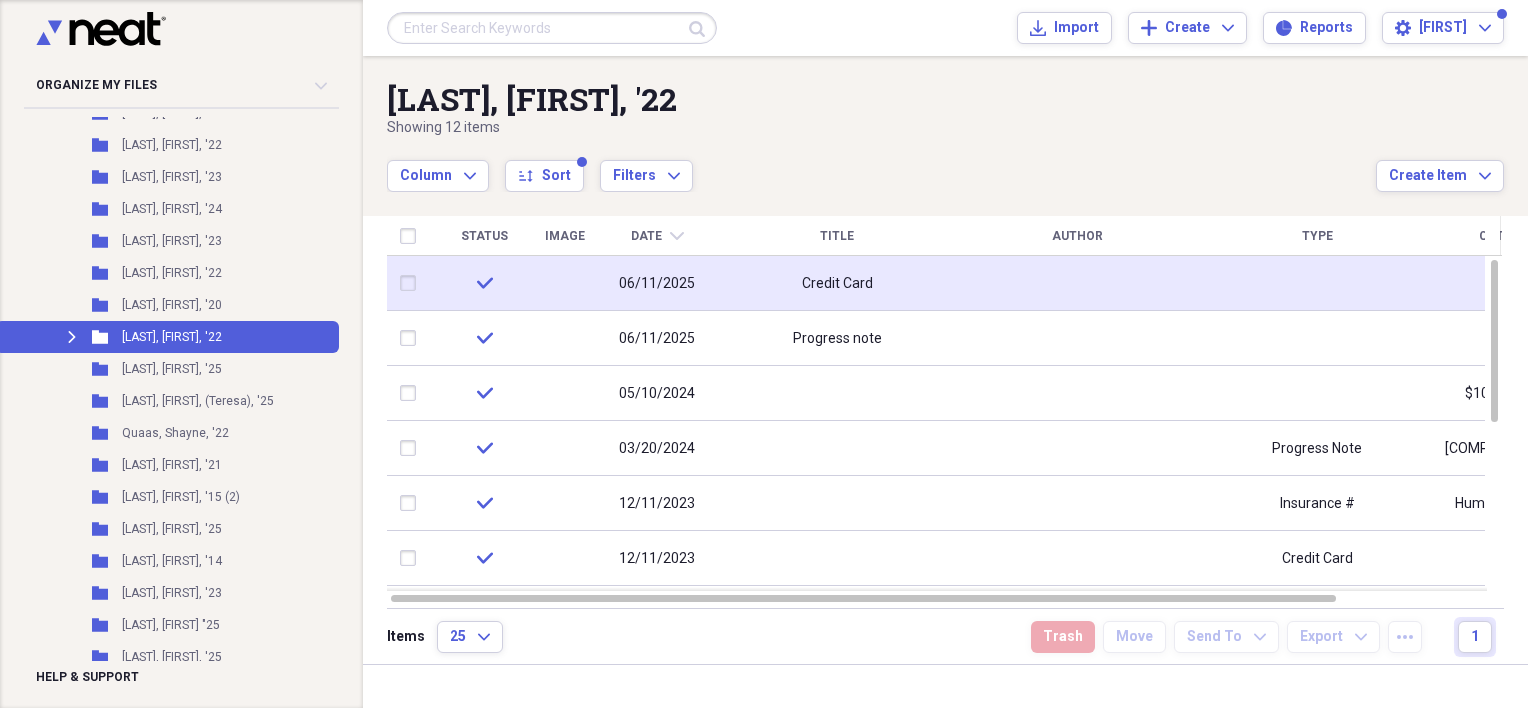 click on "Credit Card" at bounding box center (837, 283) 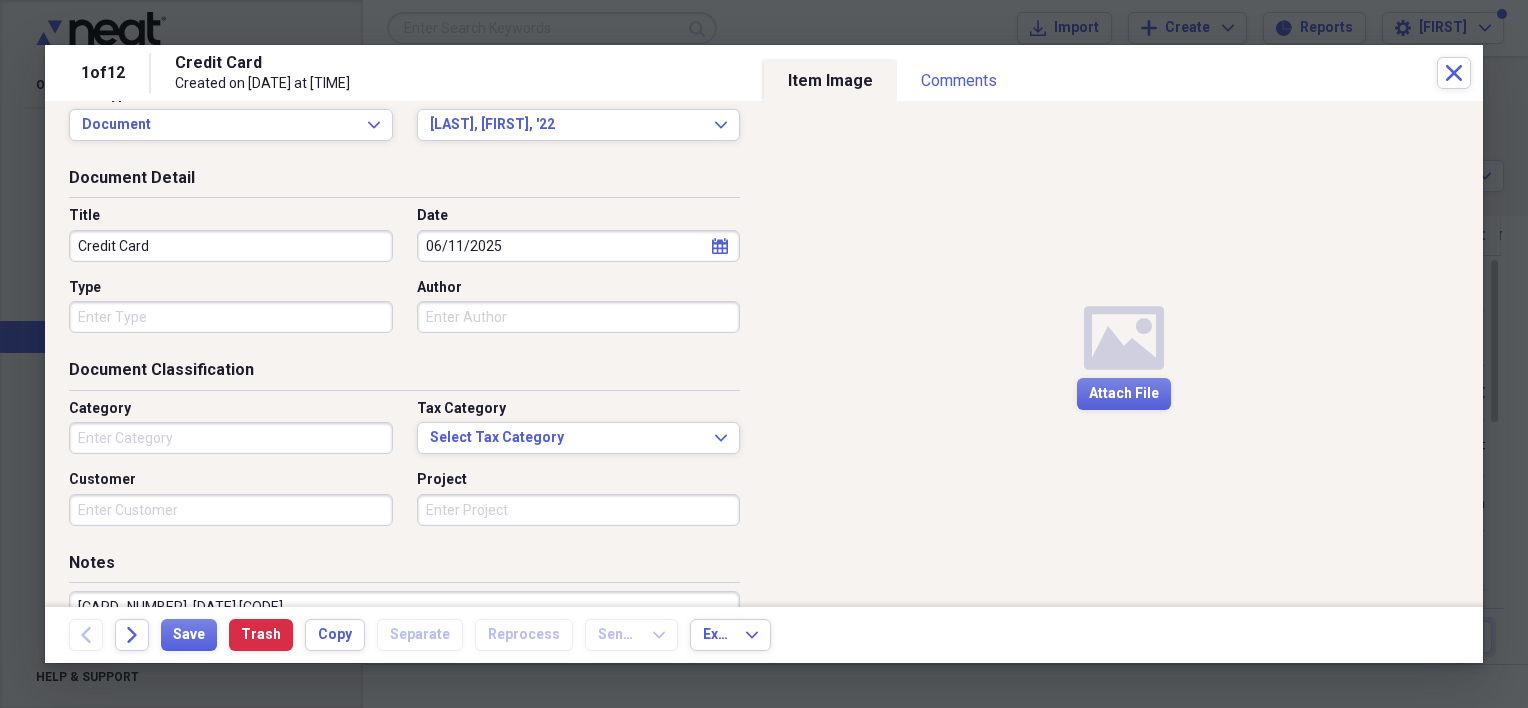 scroll, scrollTop: 0, scrollLeft: 0, axis: both 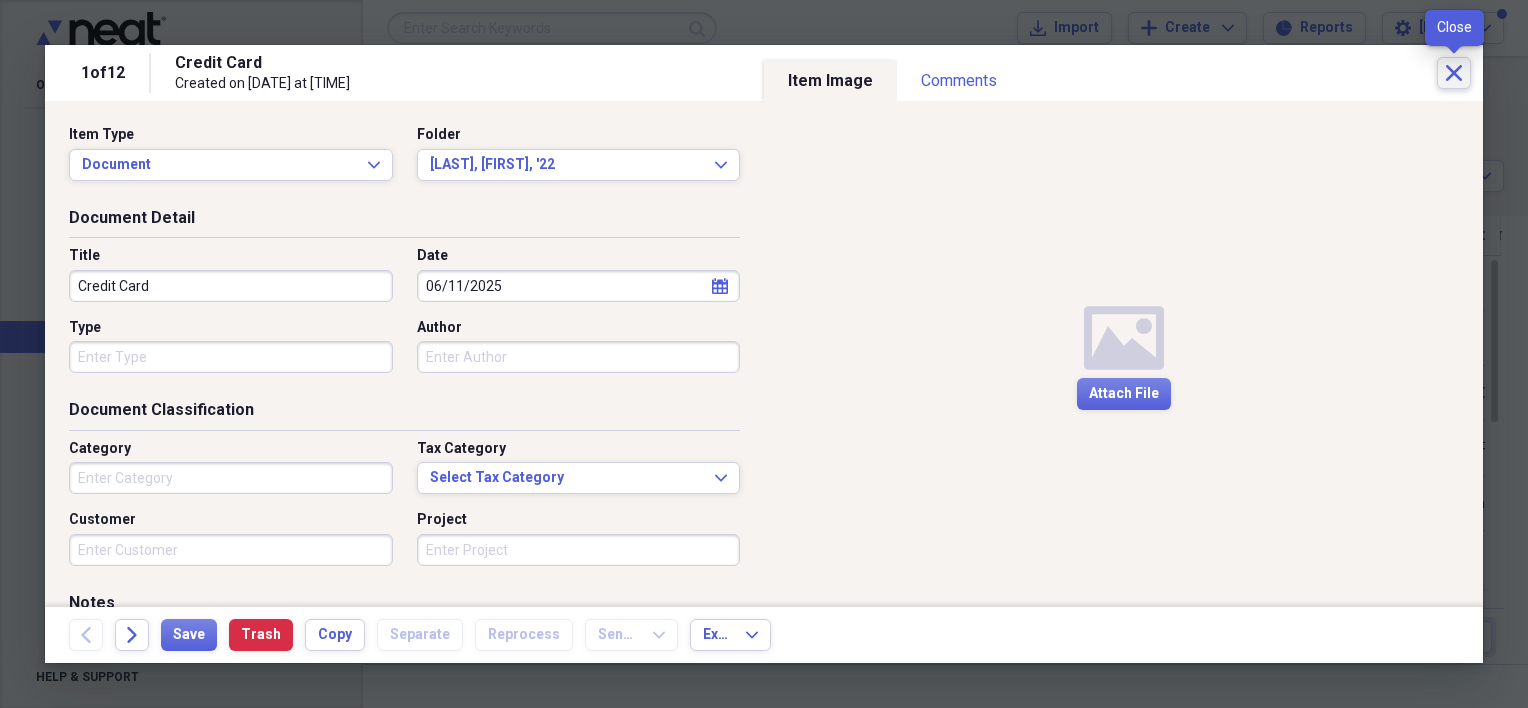click on "Close" 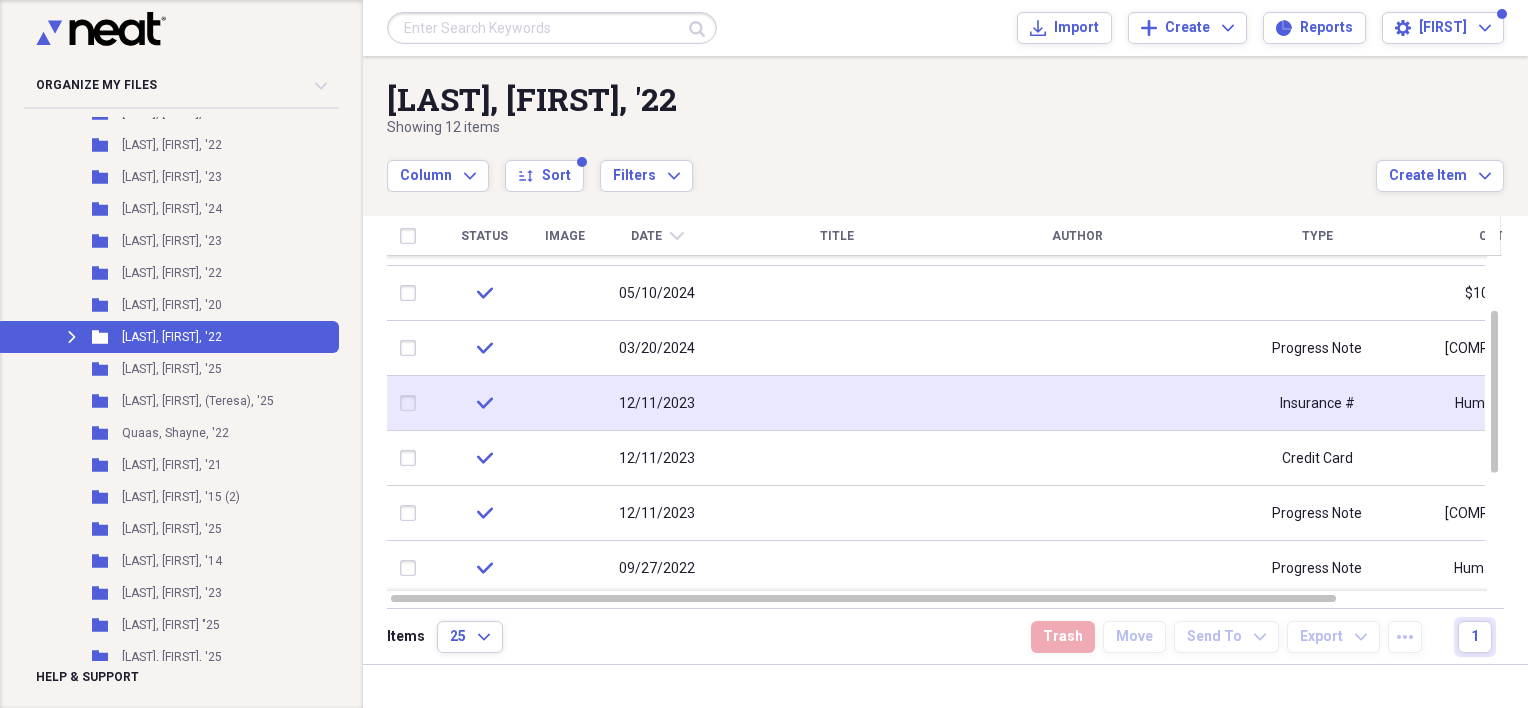 click at bounding box center (837, 403) 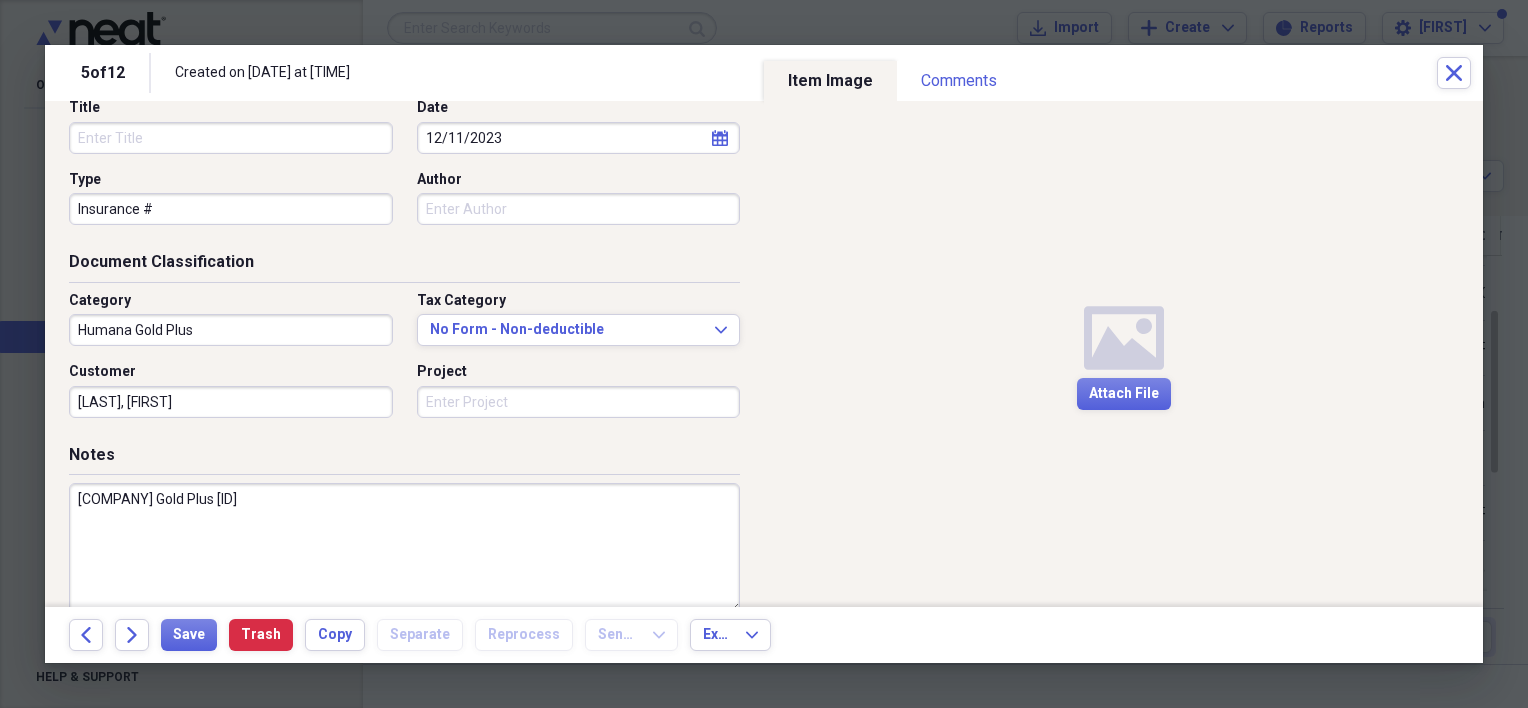 scroll, scrollTop: 228, scrollLeft: 0, axis: vertical 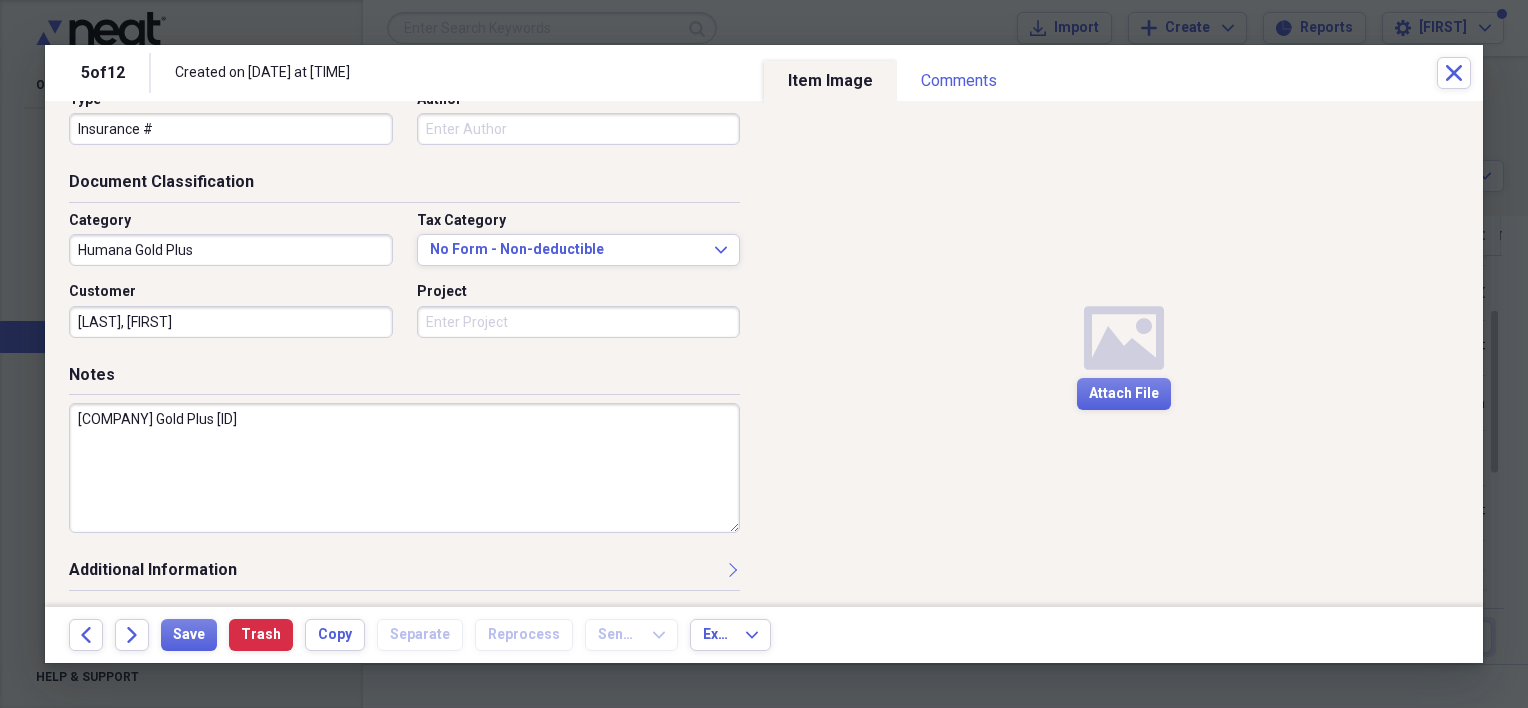 click on "Humana Gold Plus H43672739" at bounding box center (404, 468) 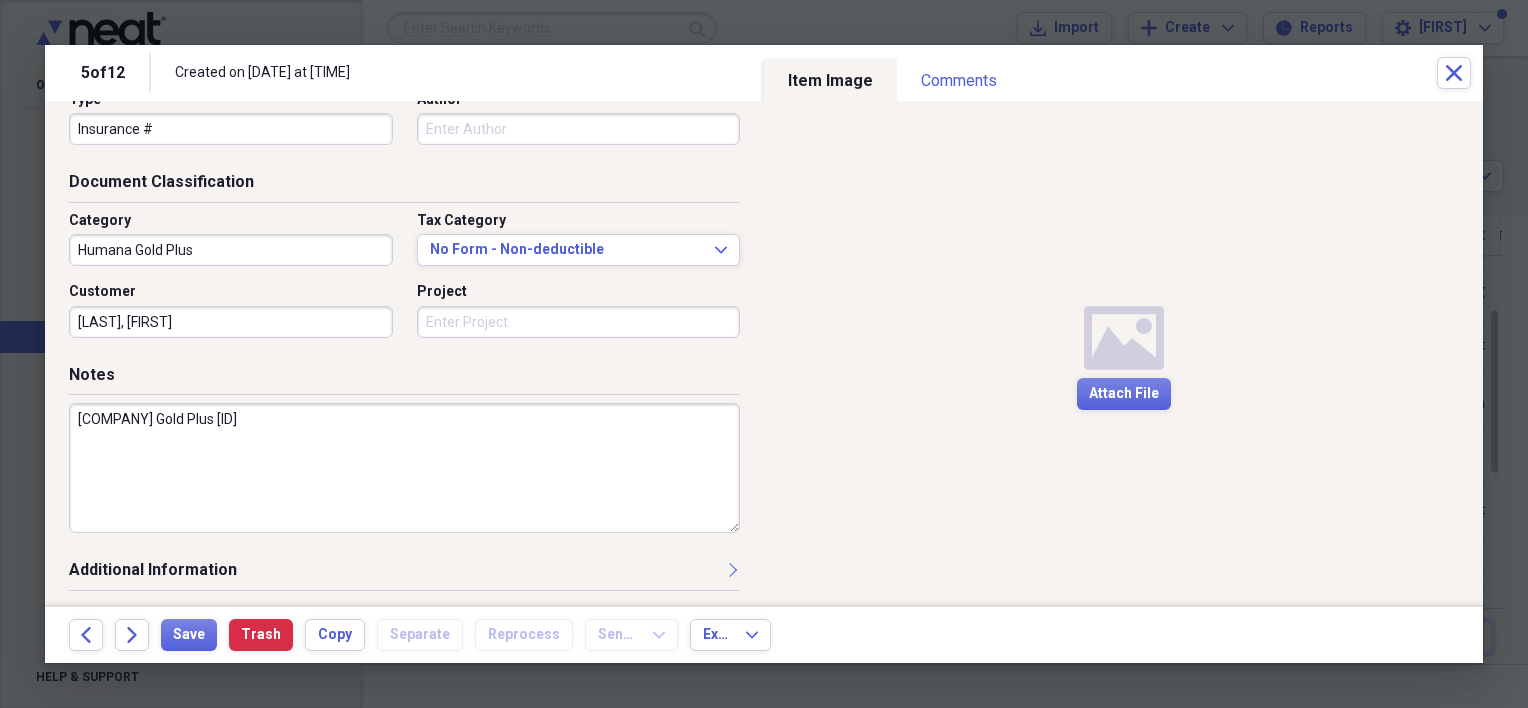 drag, startPoint x: 78, startPoint y: 416, endPoint x: 350, endPoint y: 418, distance: 272.00735 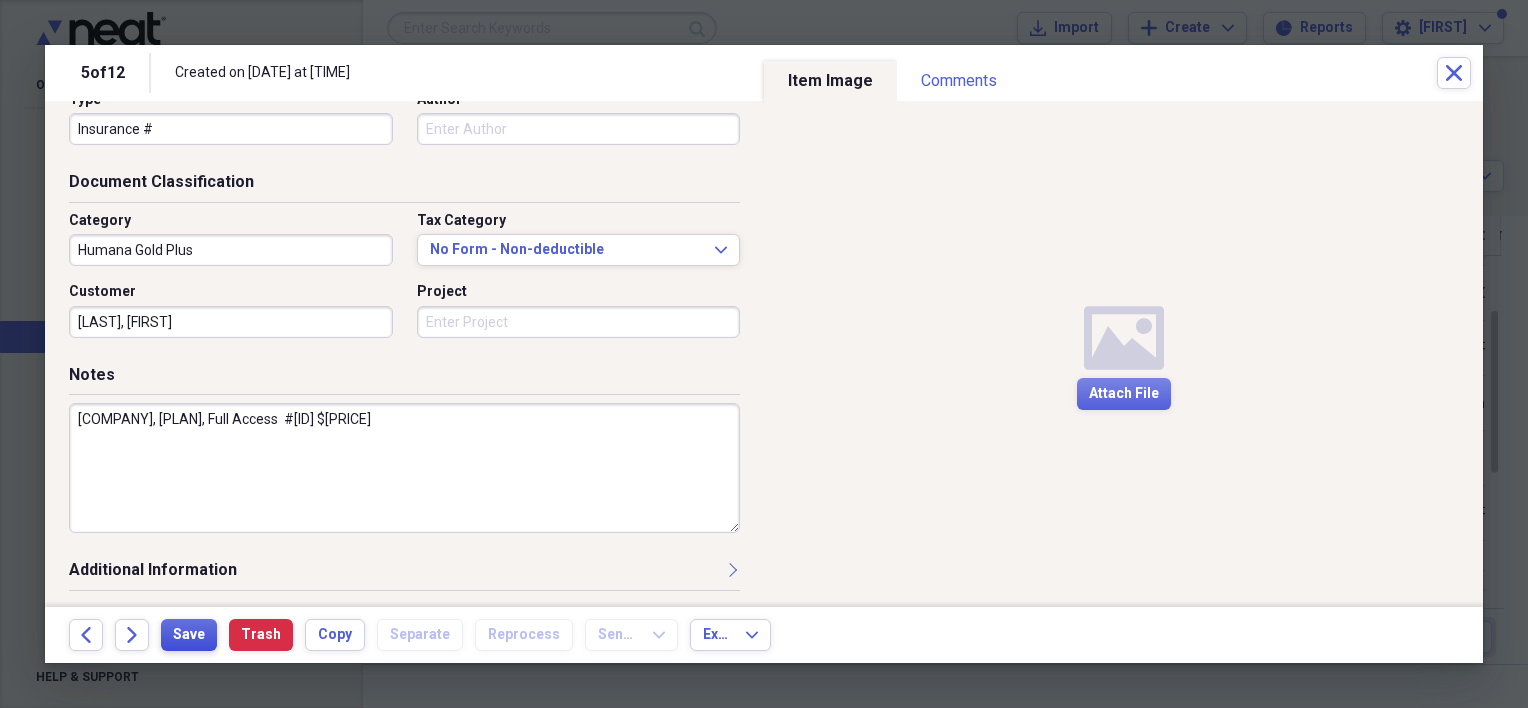 click on "Save" at bounding box center [189, 635] 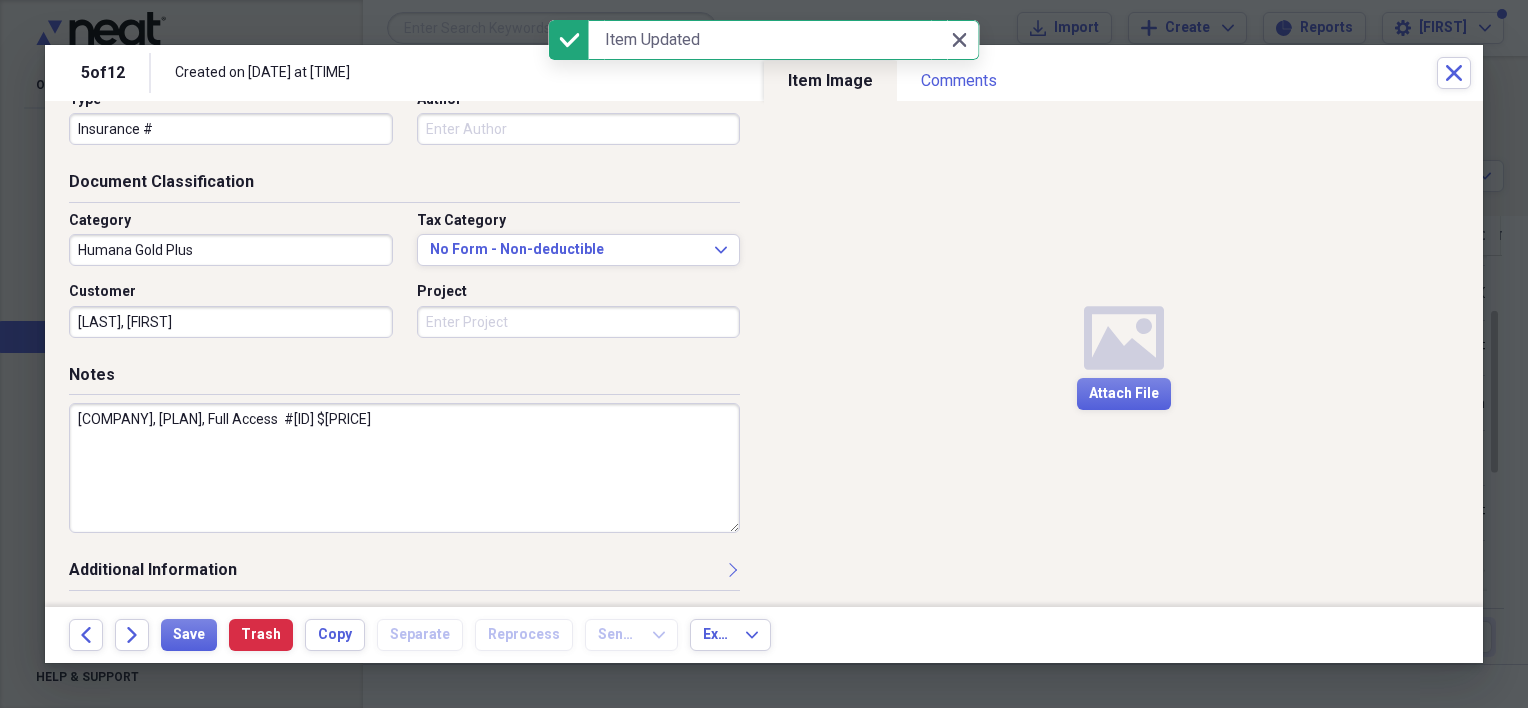click on "Humana, PPP, Full Access  #H43672739 $15.00" at bounding box center (404, 468) 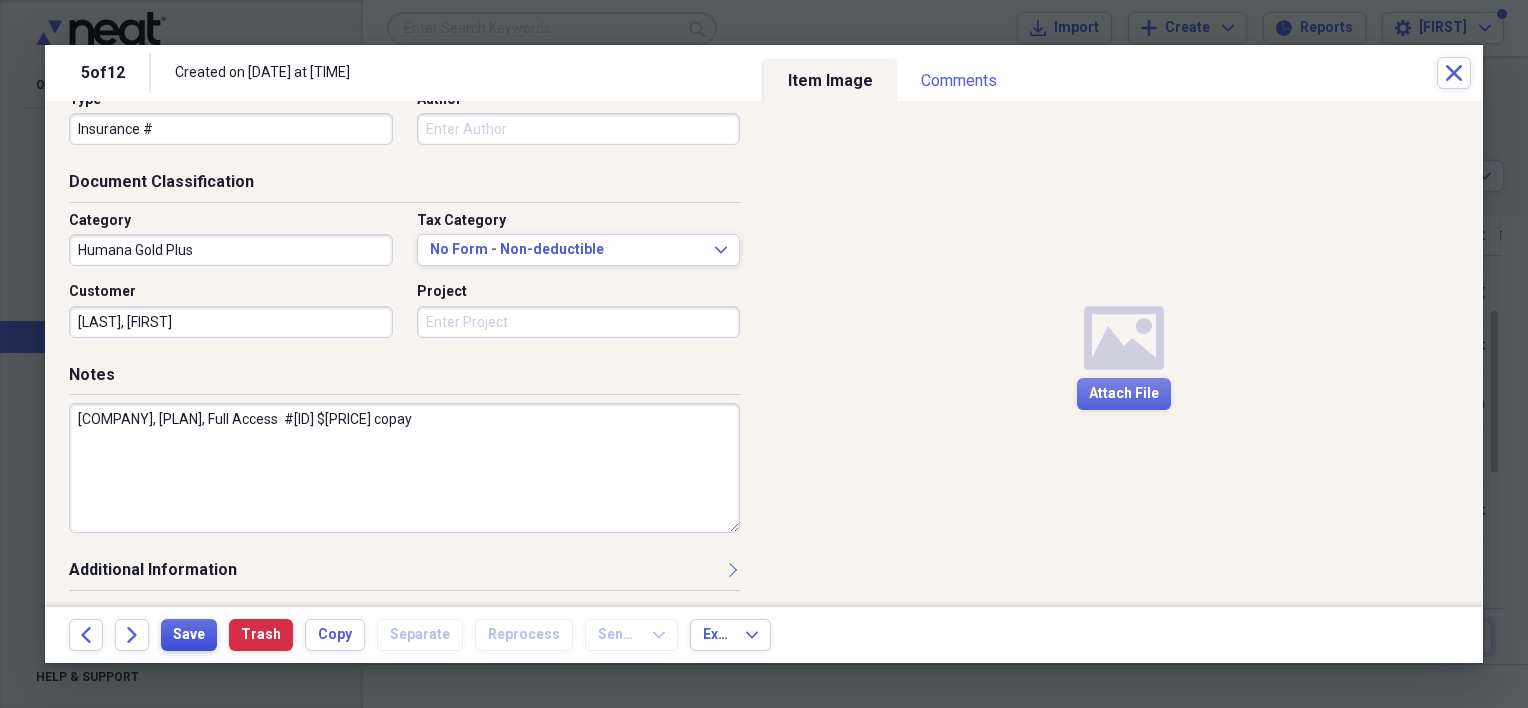click on "Save" at bounding box center [189, 635] 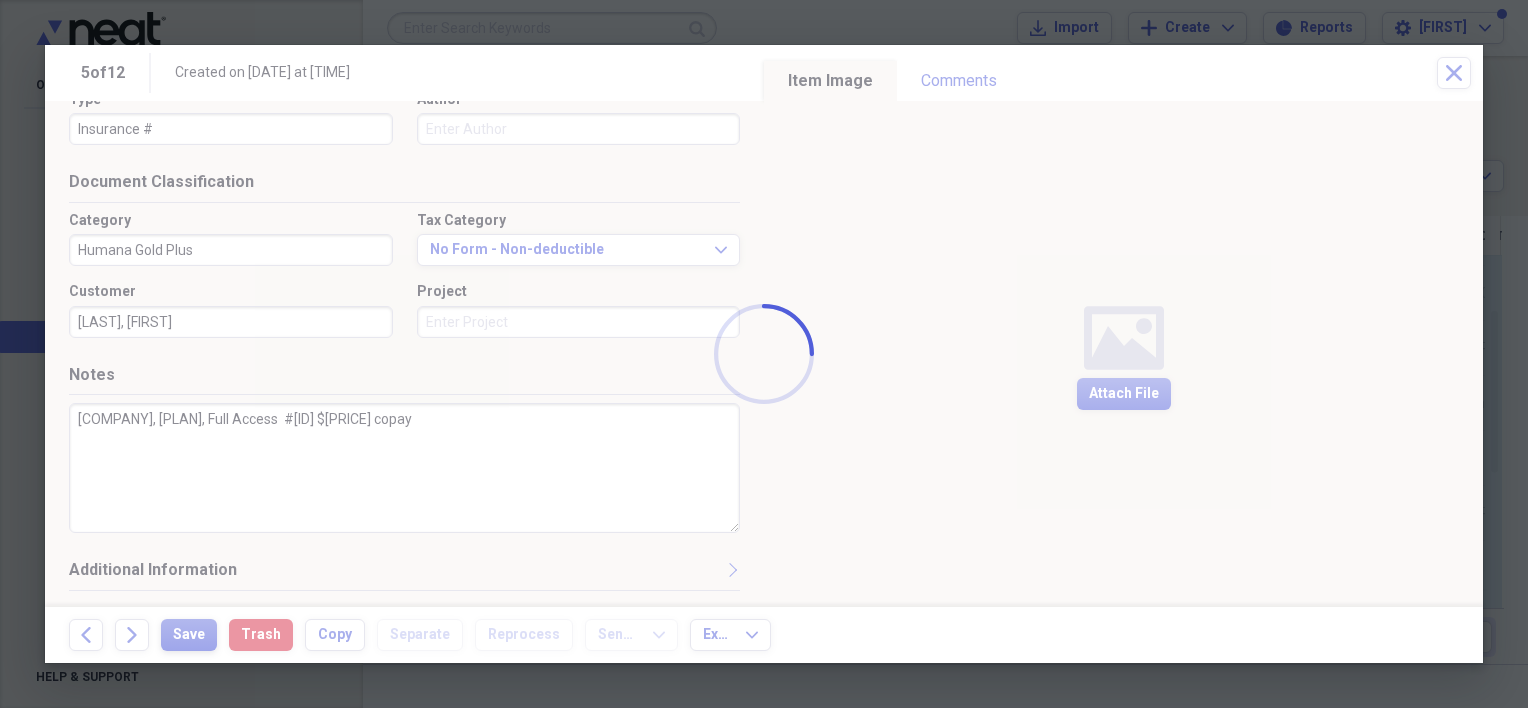 type on "Humana, PPP, Full Access  #H43672739 $15.00 copay" 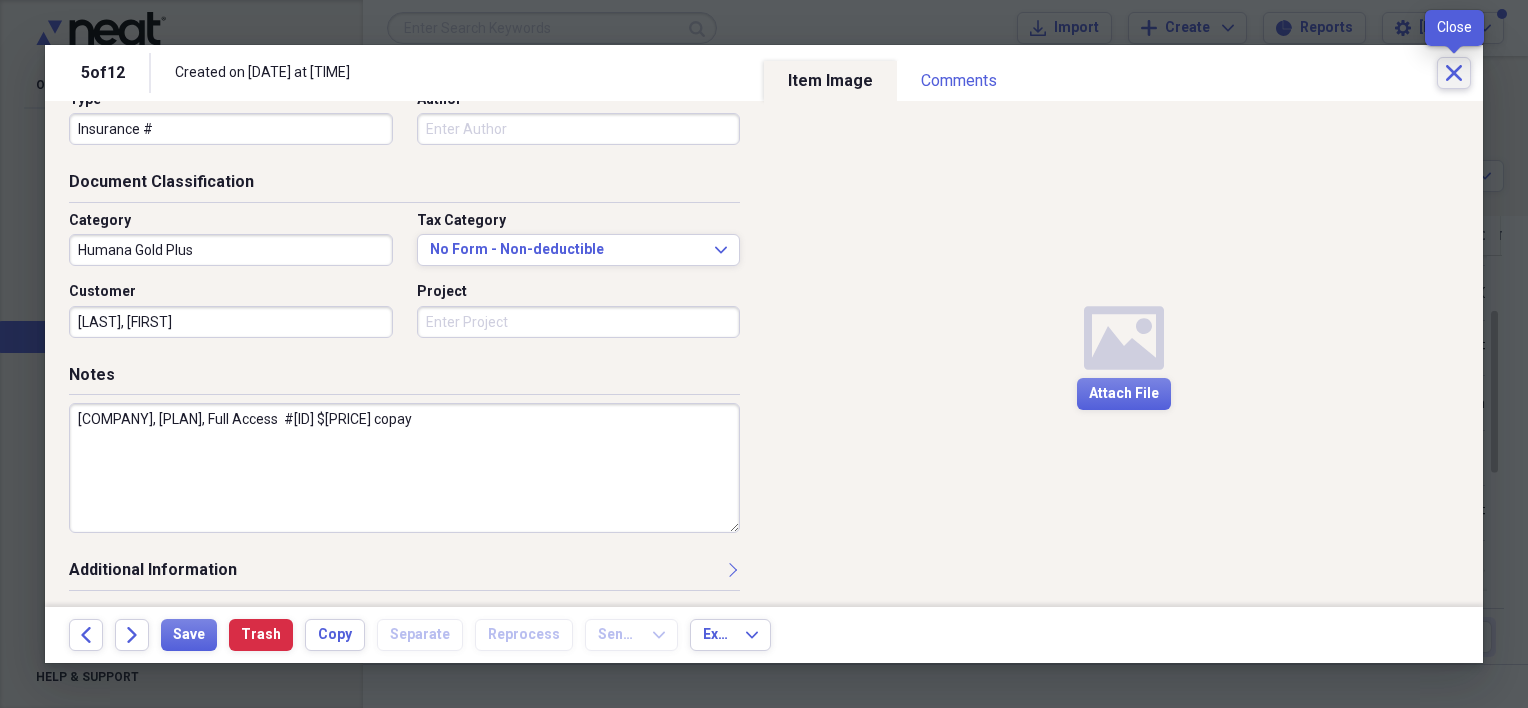 click on "Close" at bounding box center (1454, 73) 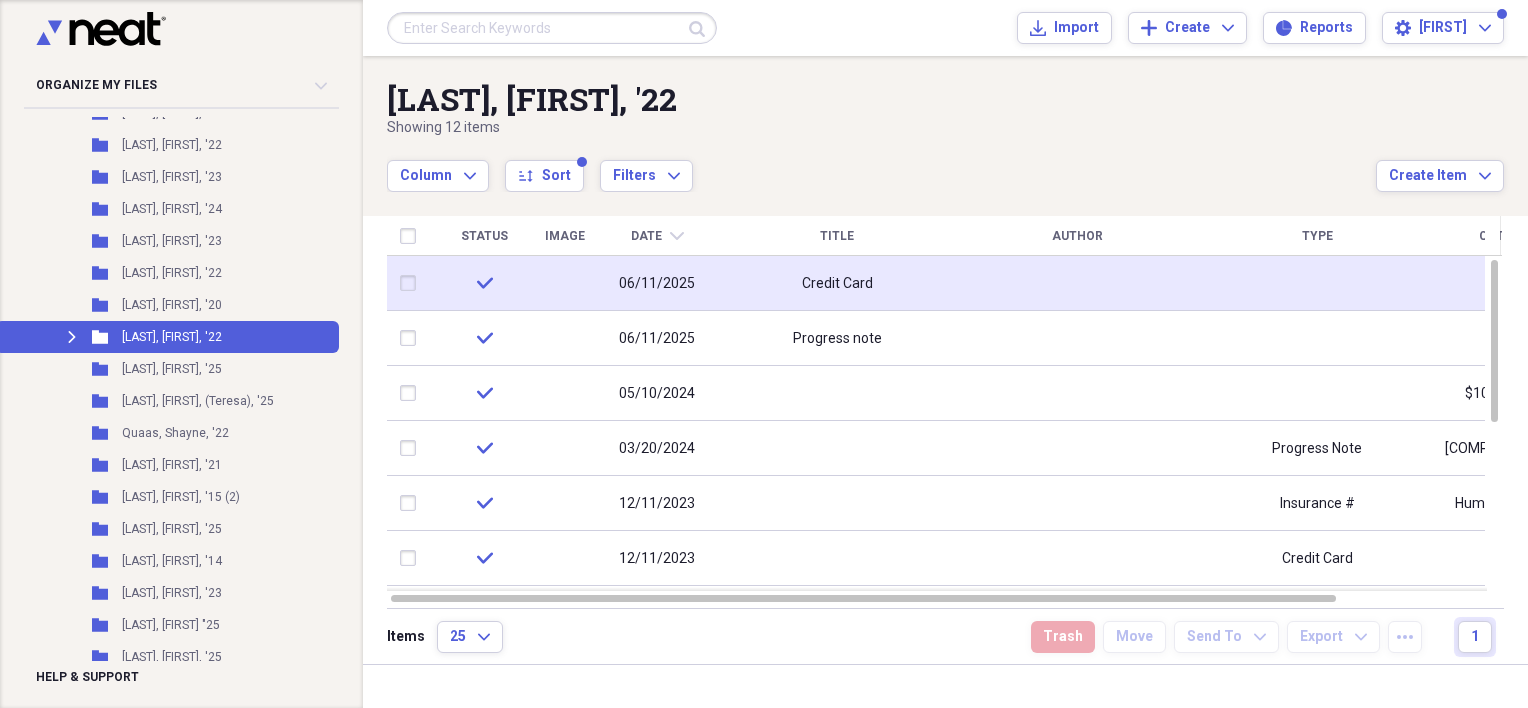 click on "Credit Card" at bounding box center (837, 284) 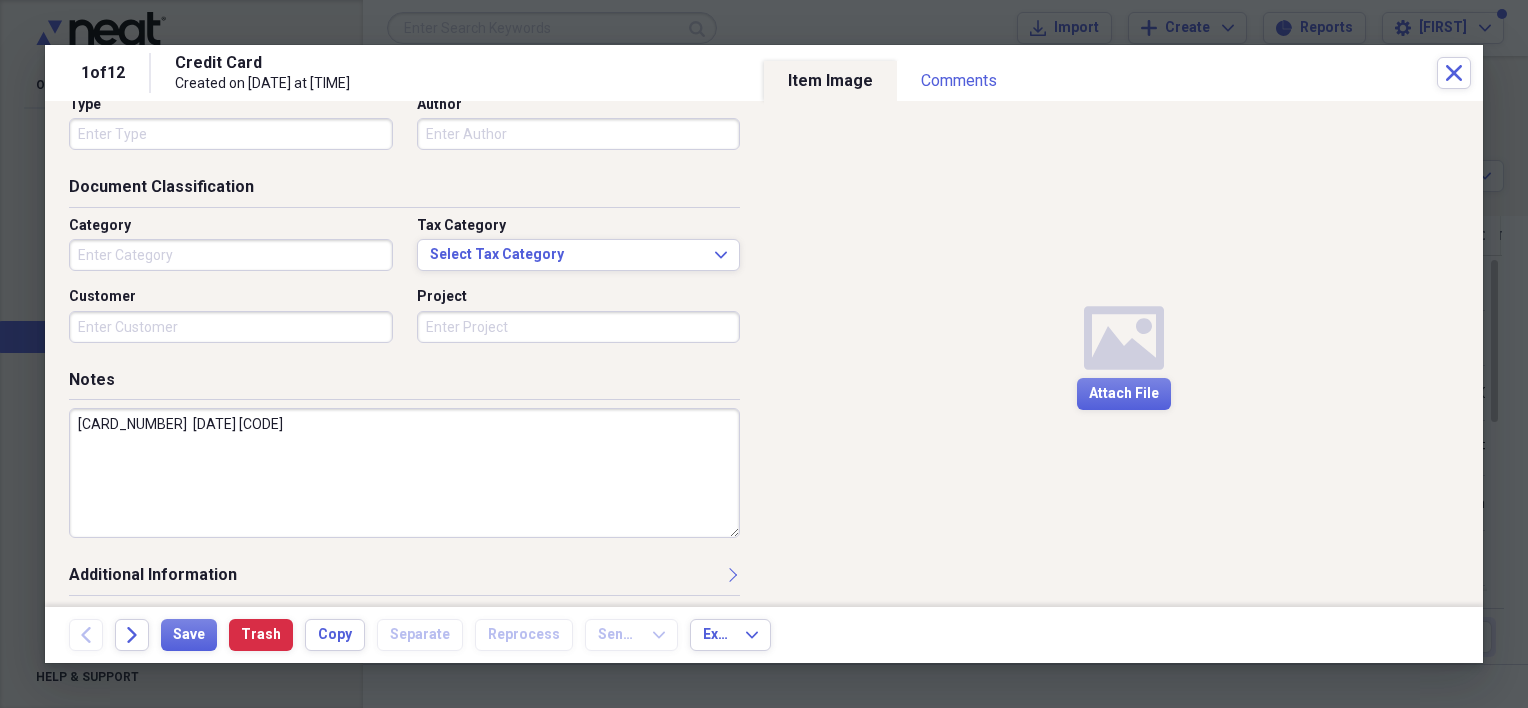 scroll, scrollTop: 228, scrollLeft: 0, axis: vertical 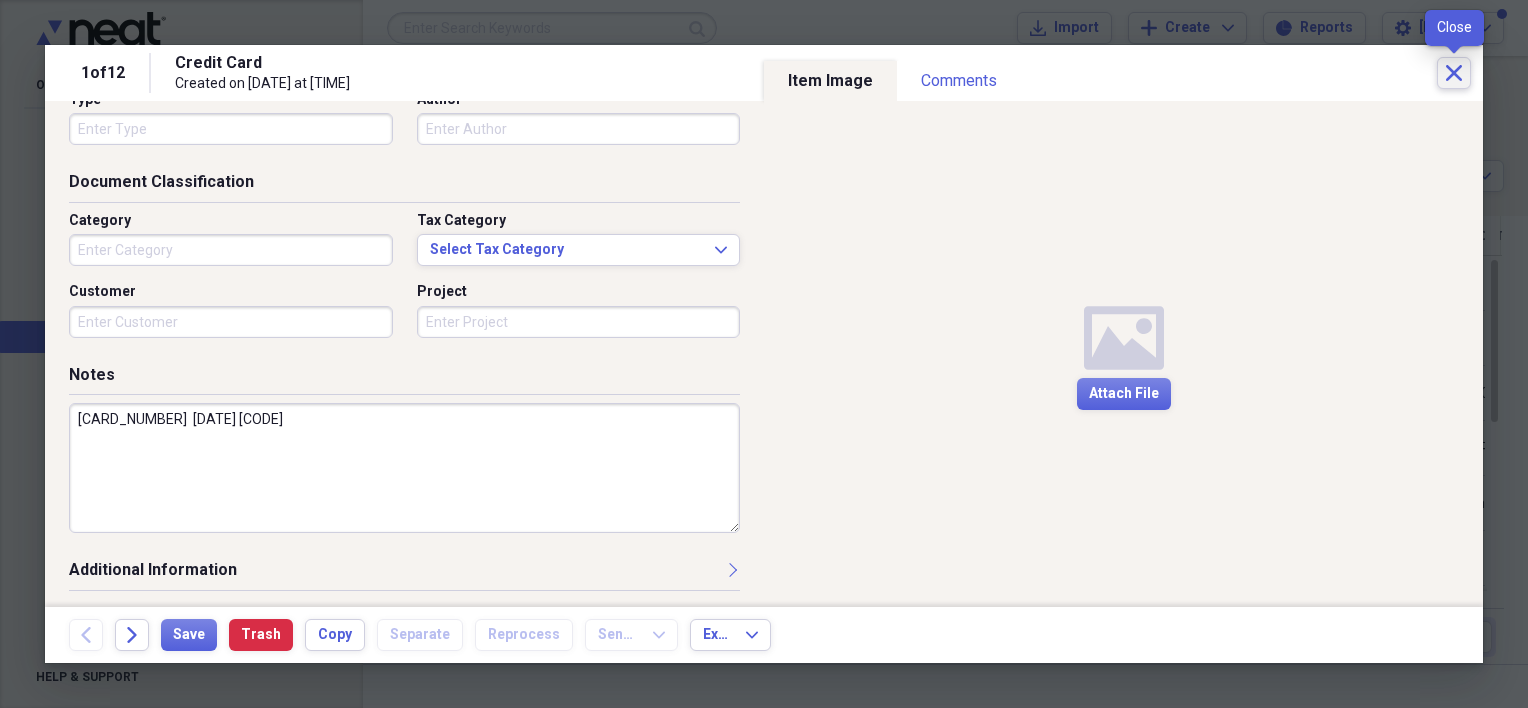 click on "Close" 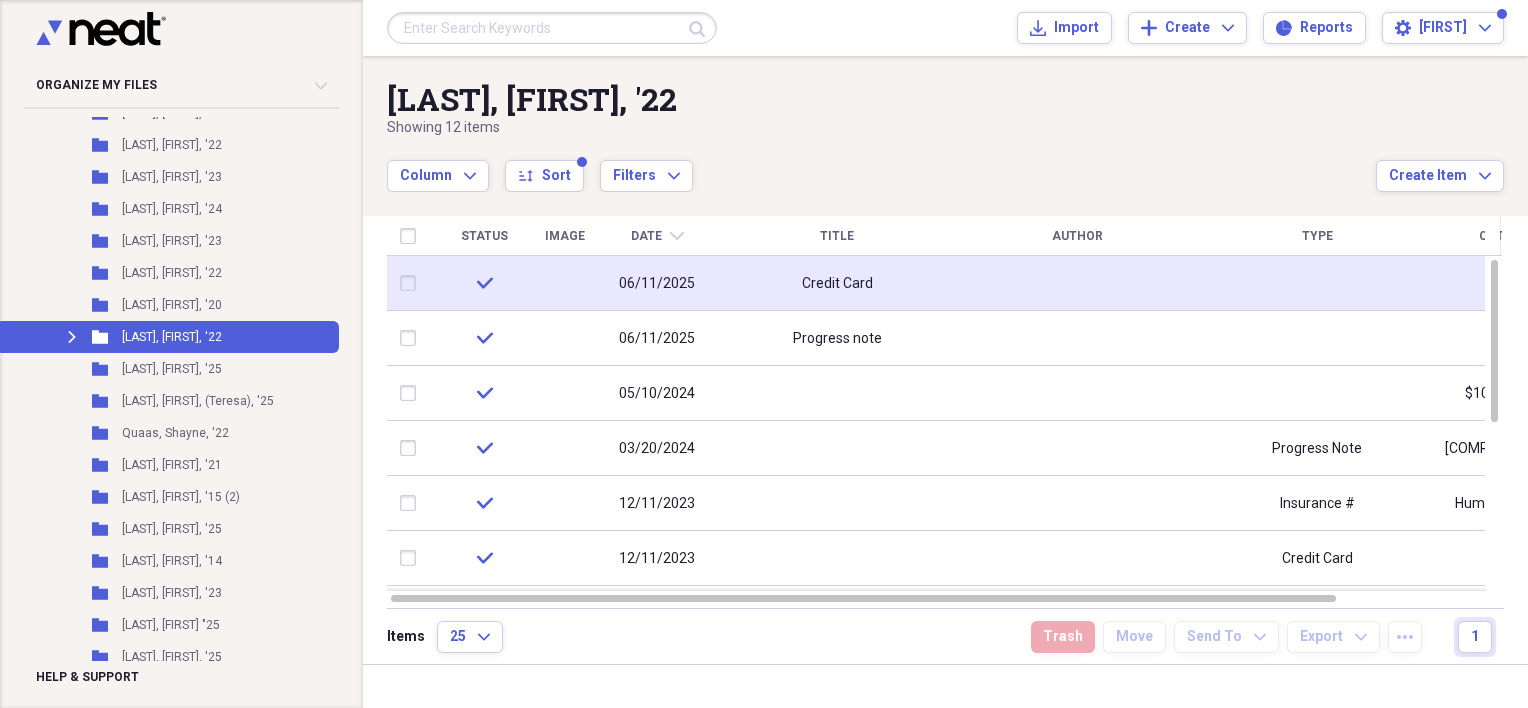 click on "Credit Card" at bounding box center (837, 284) 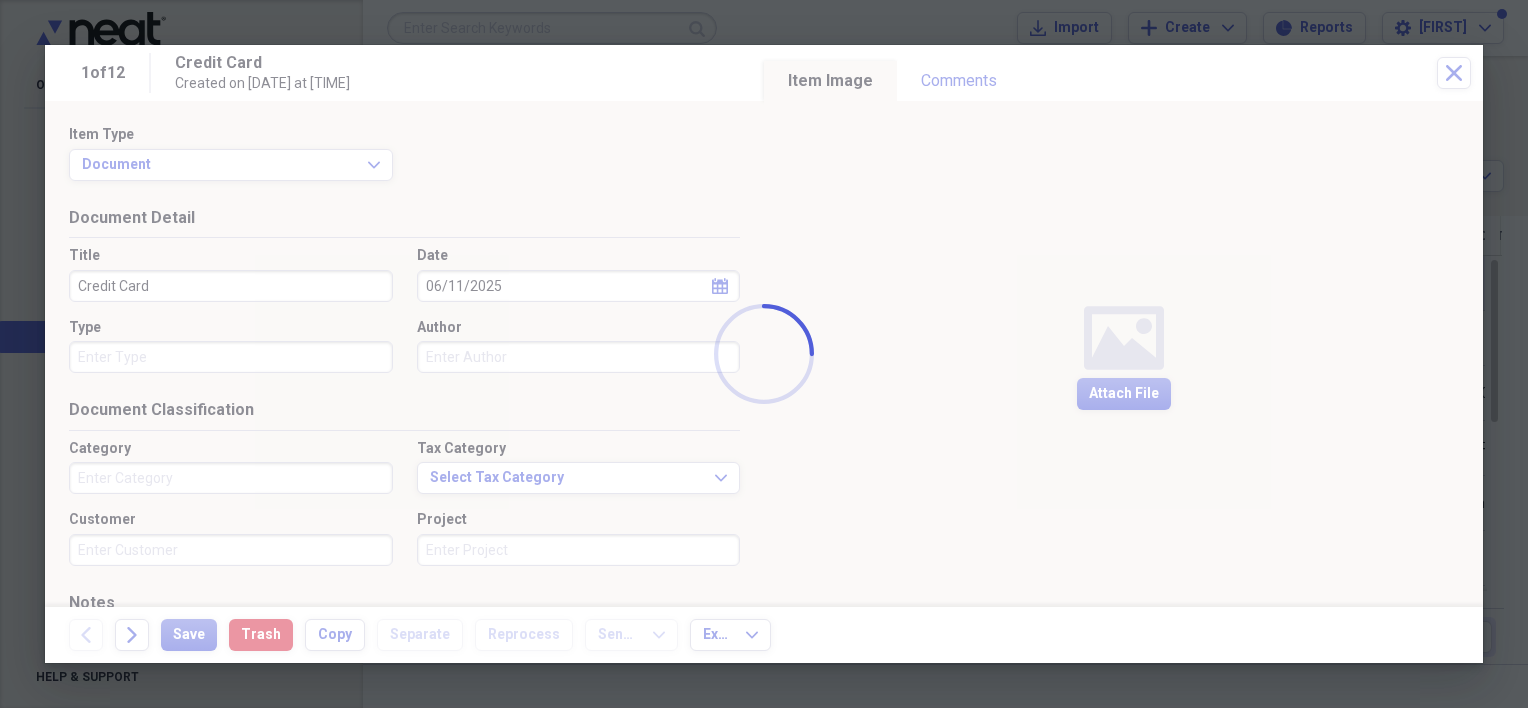 click at bounding box center (764, 354) 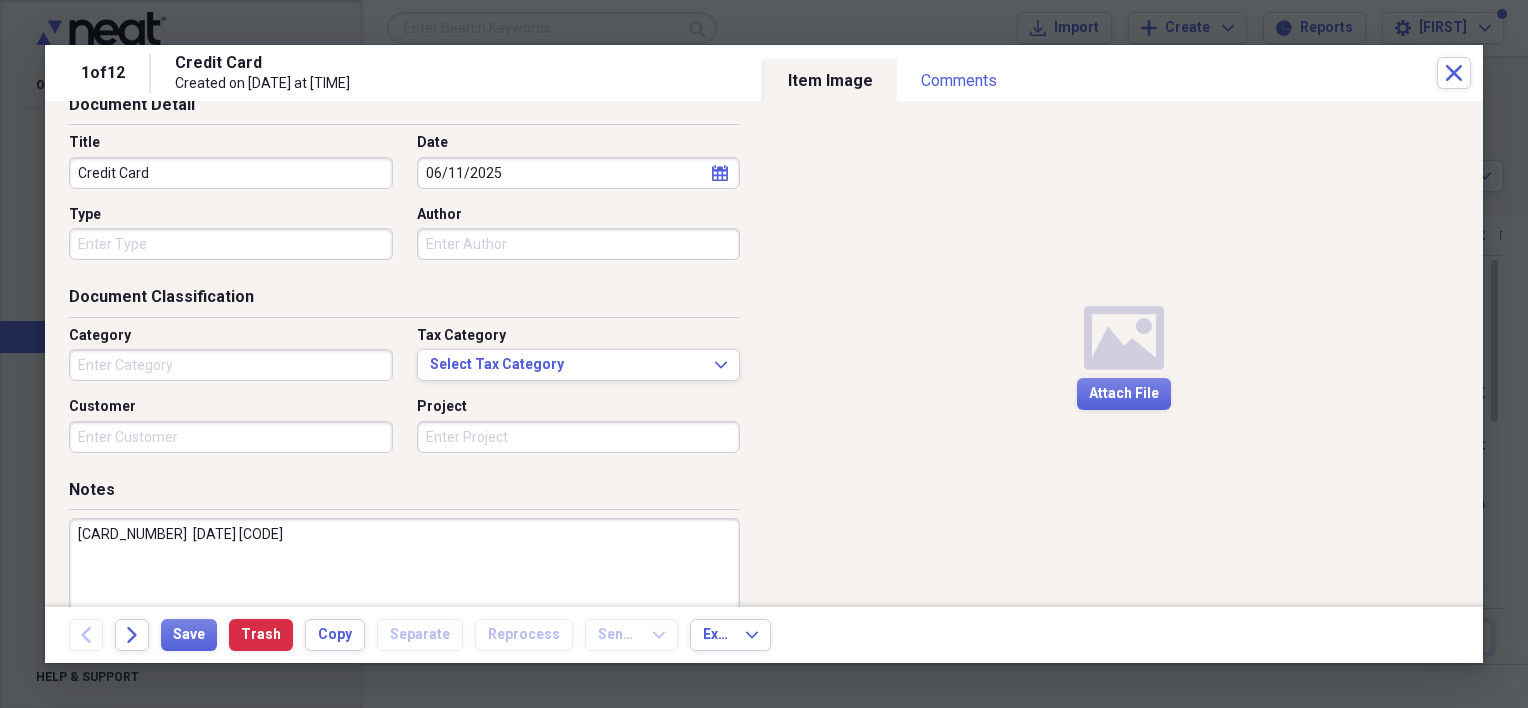 scroll, scrollTop: 228, scrollLeft: 0, axis: vertical 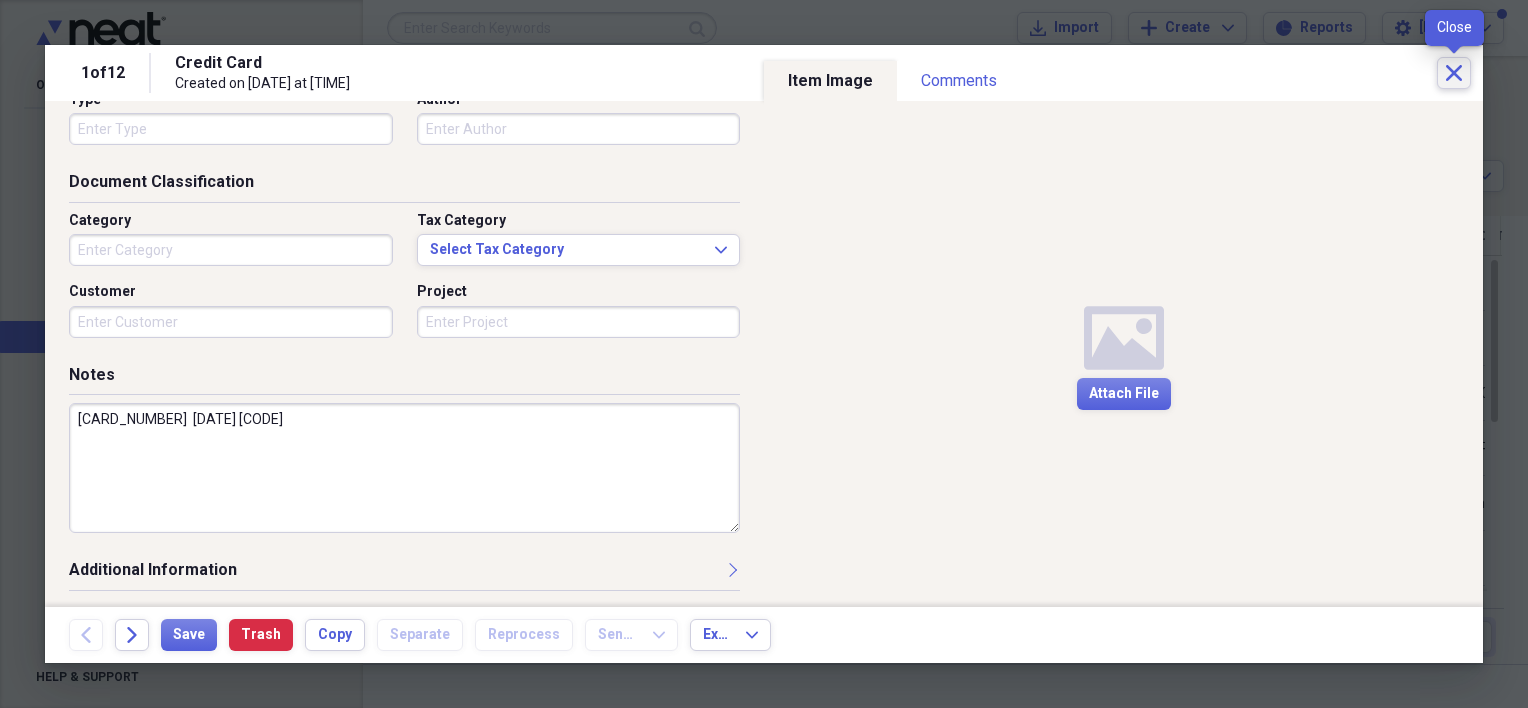 click on "Close" 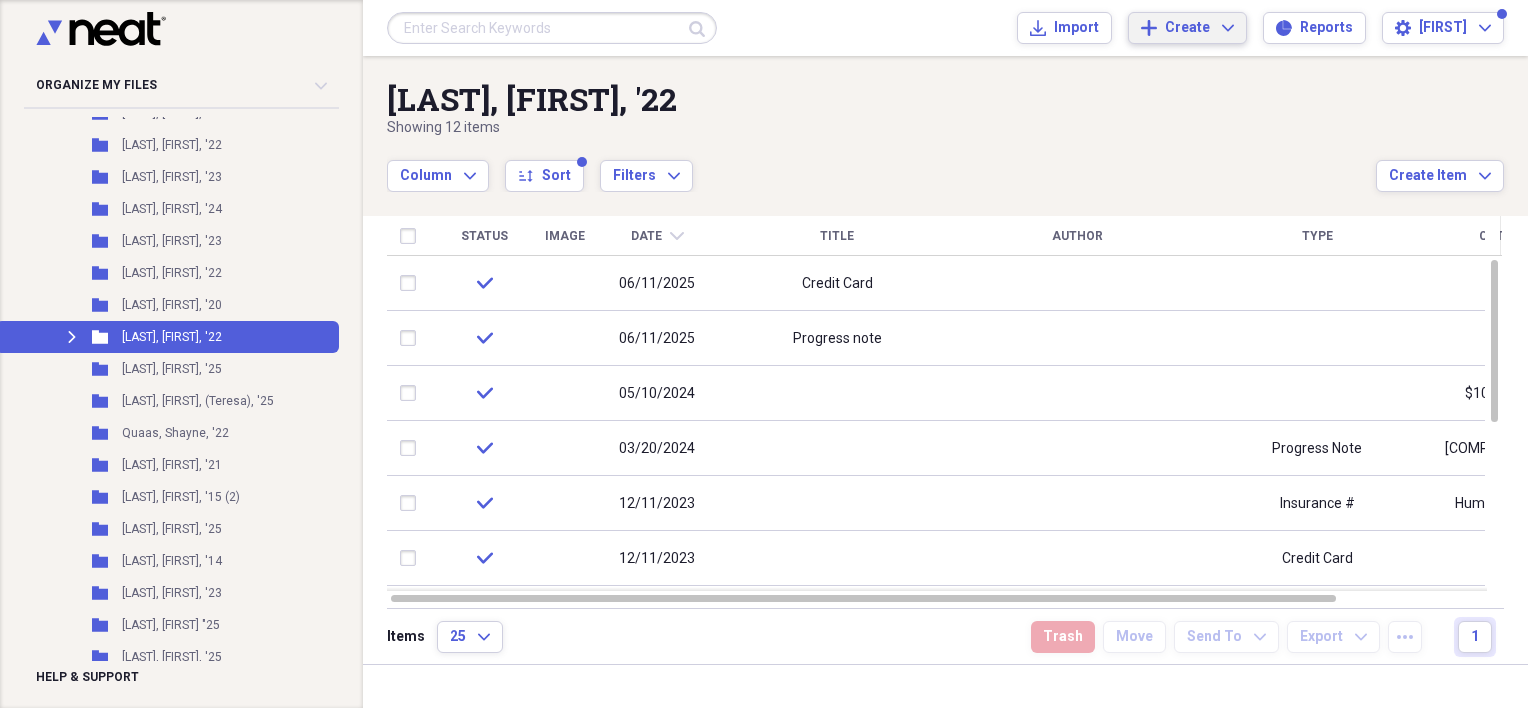 click on "Create Expand" at bounding box center (1199, 28) 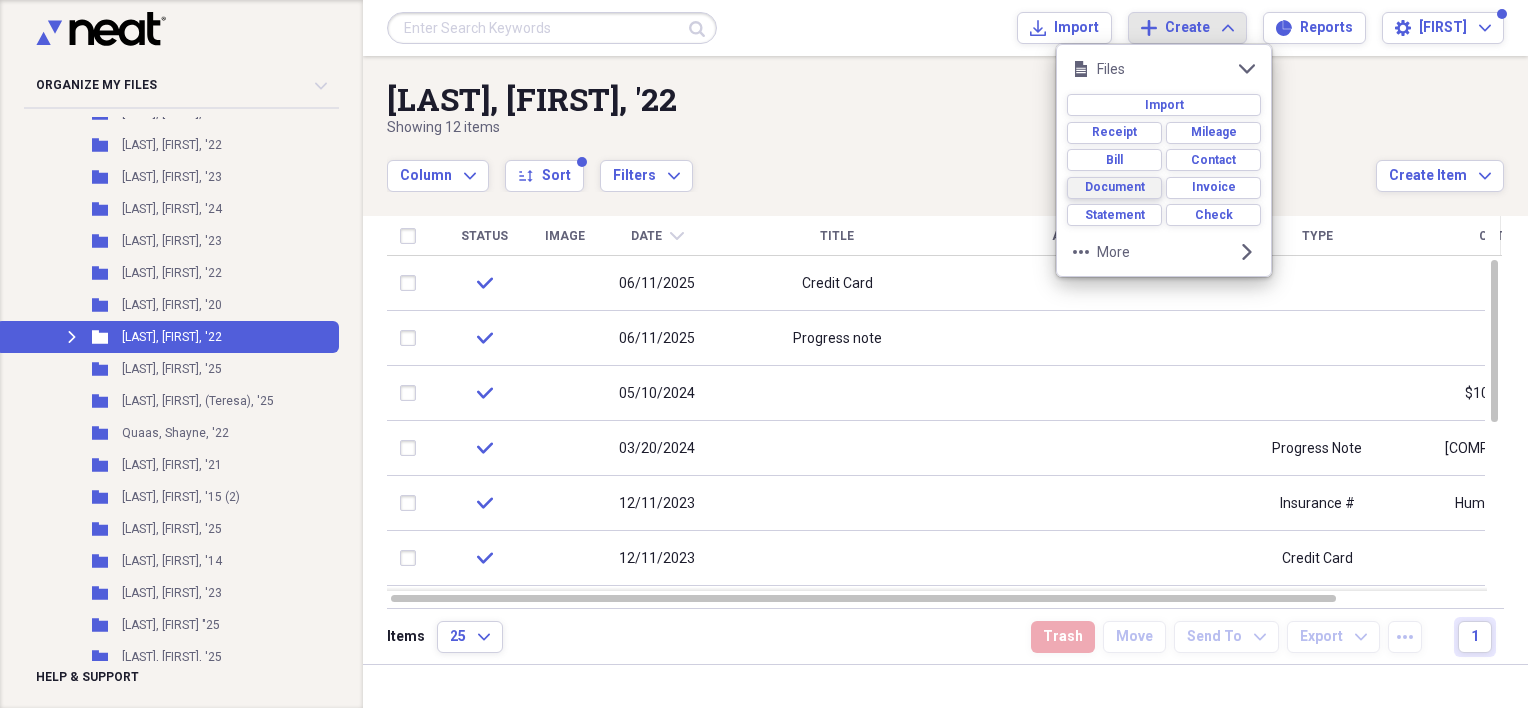 click on "Document" at bounding box center [1115, 187] 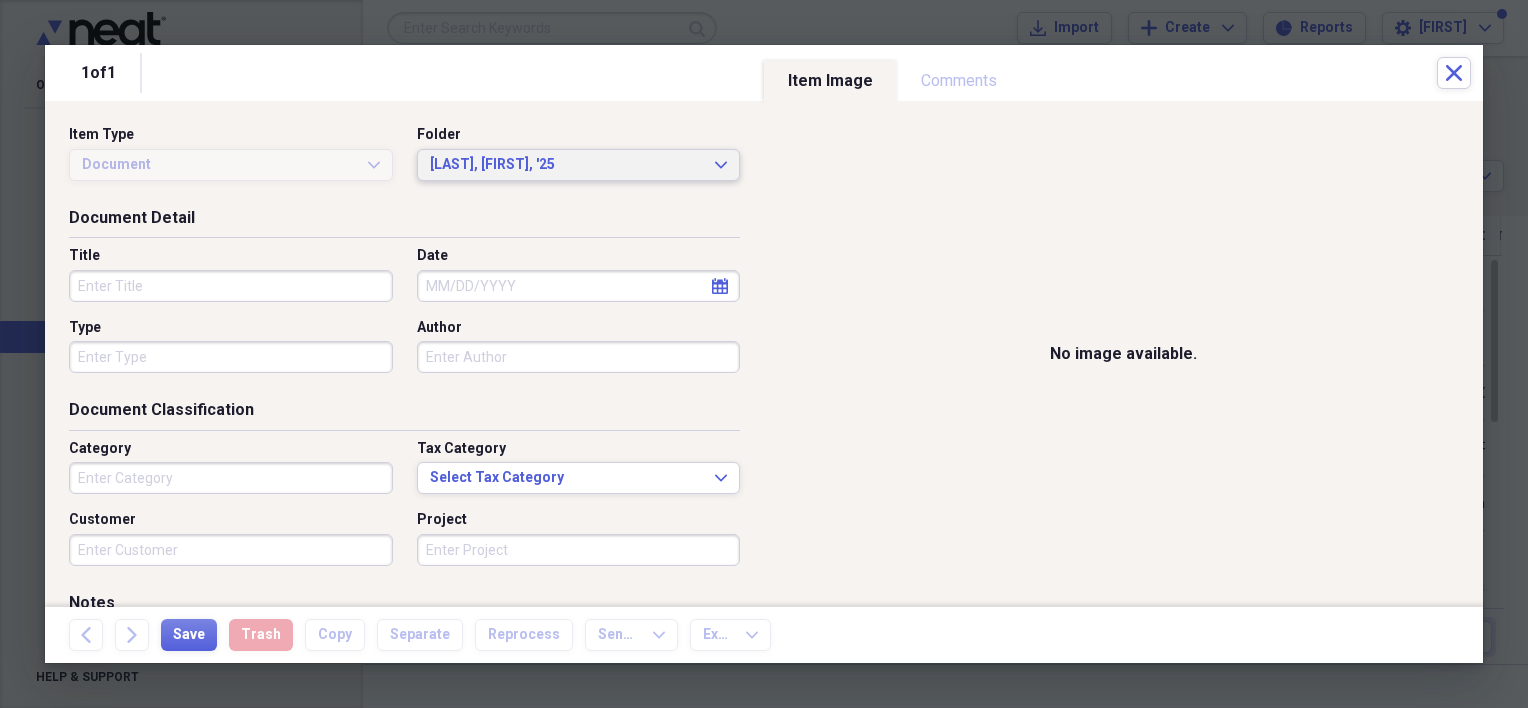click on "Marichal, Andrew, '25 Expand" at bounding box center [579, 165] 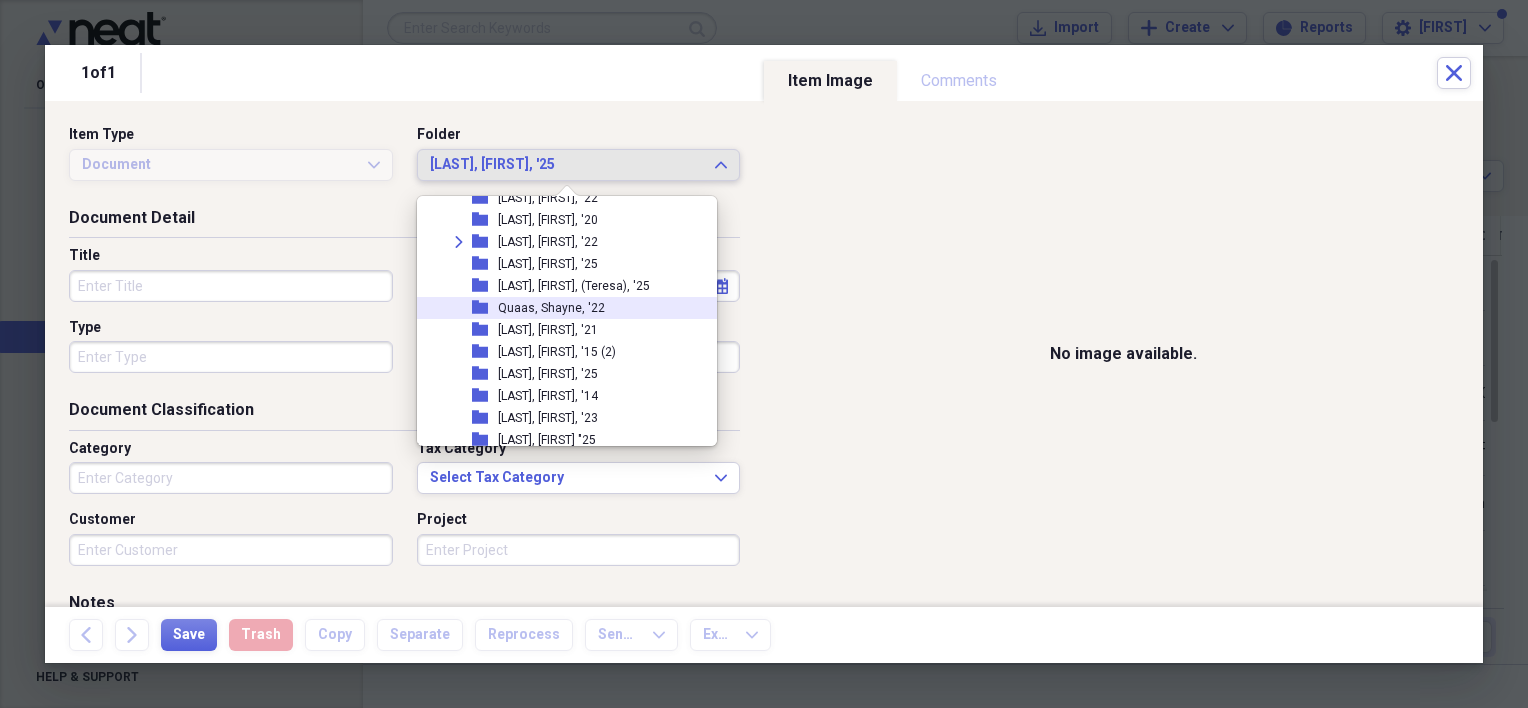 scroll, scrollTop: 915, scrollLeft: 0, axis: vertical 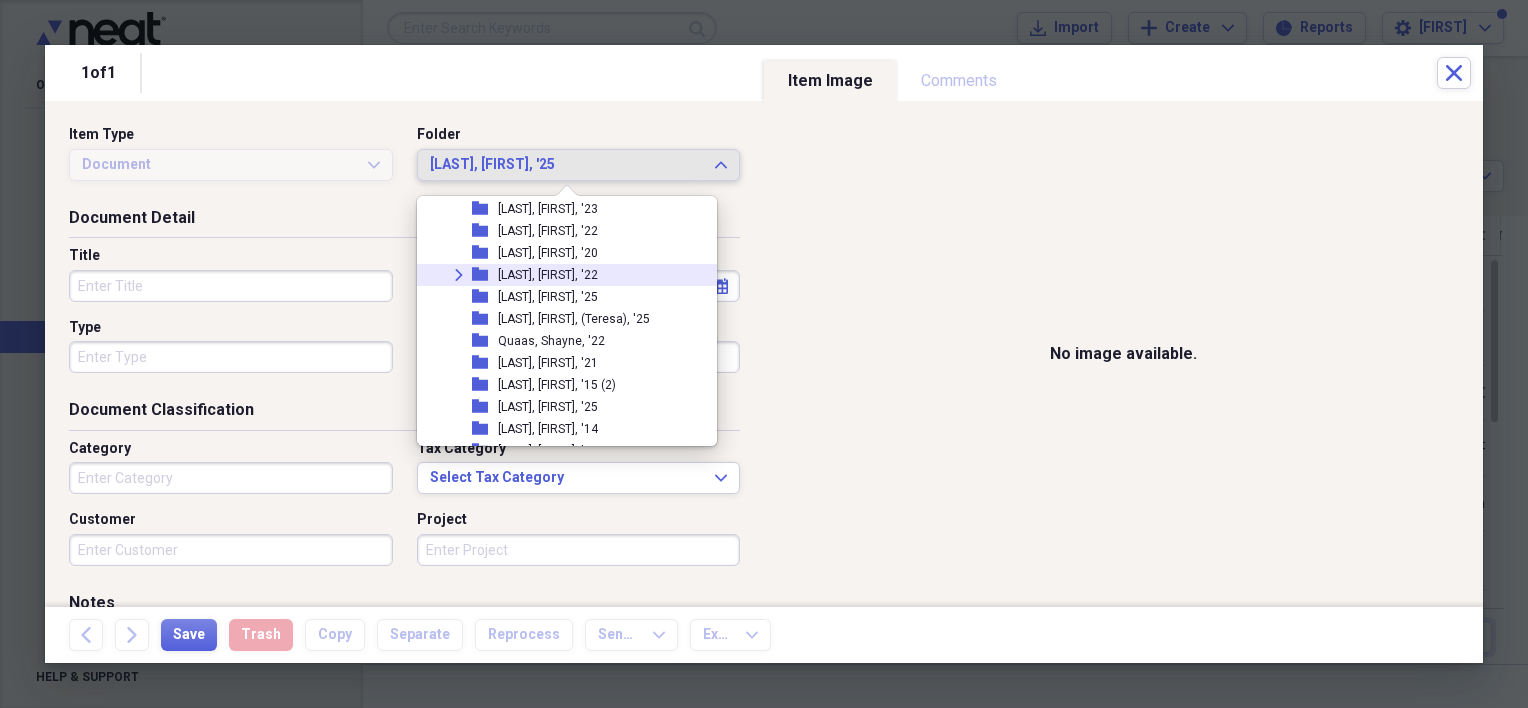 click on "[LAST], [FIRST], '[YEAR]'" at bounding box center (548, 275) 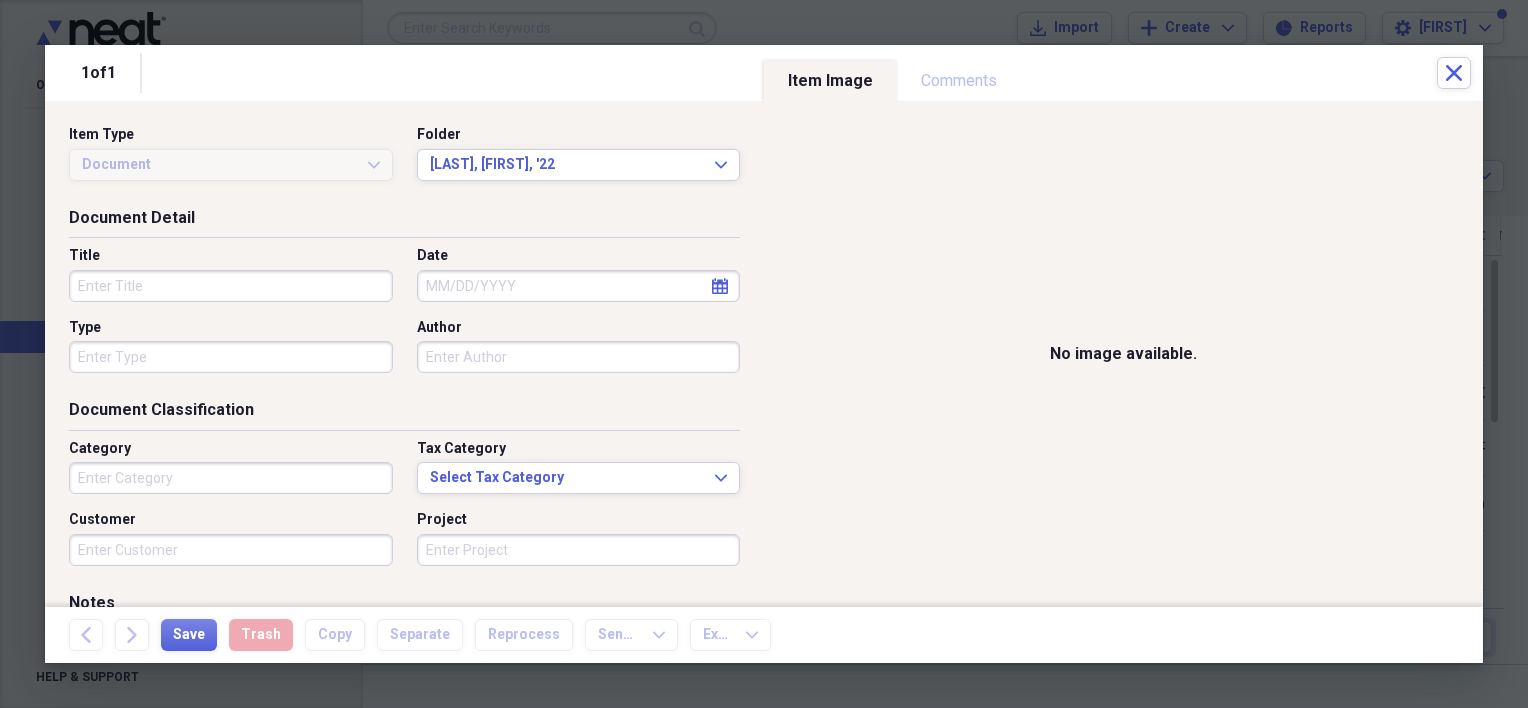 click 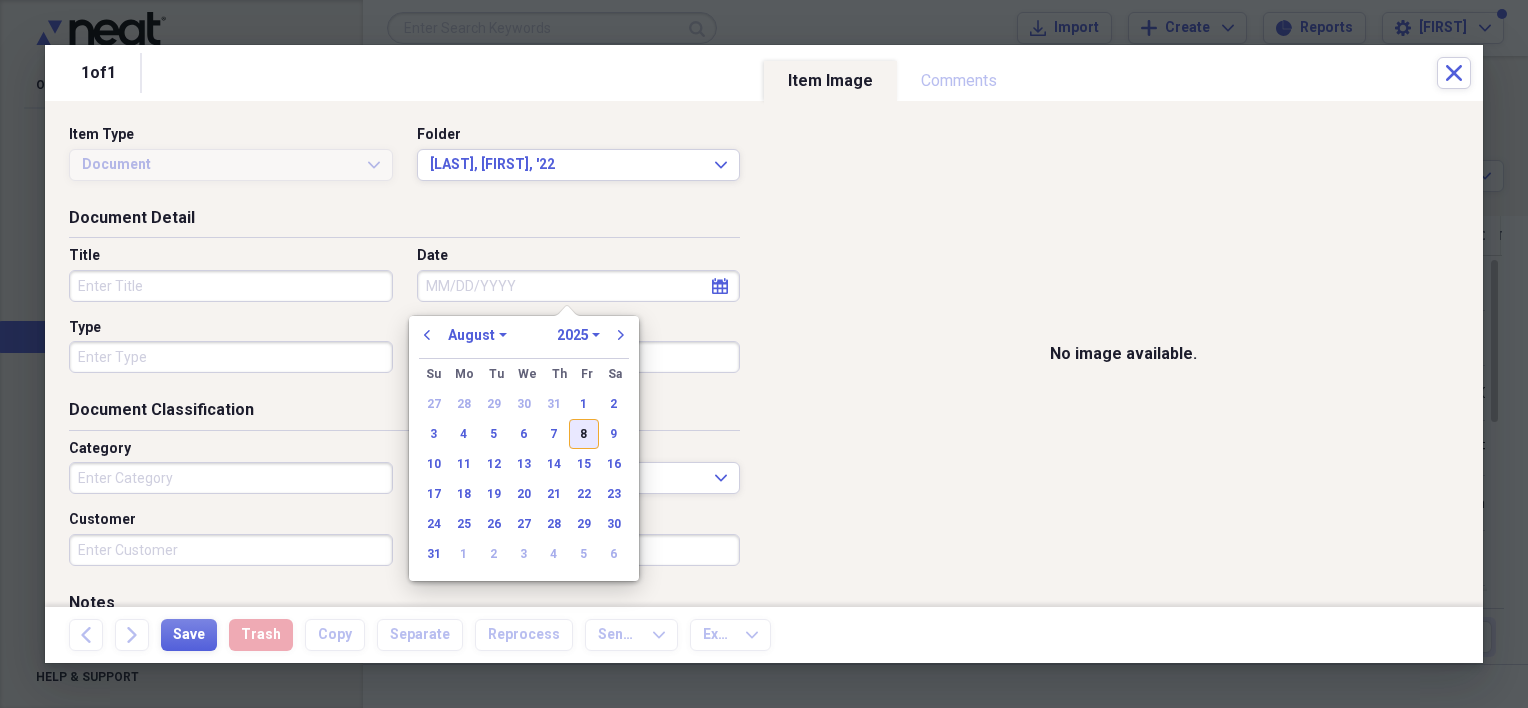 click on "8" at bounding box center (584, 434) 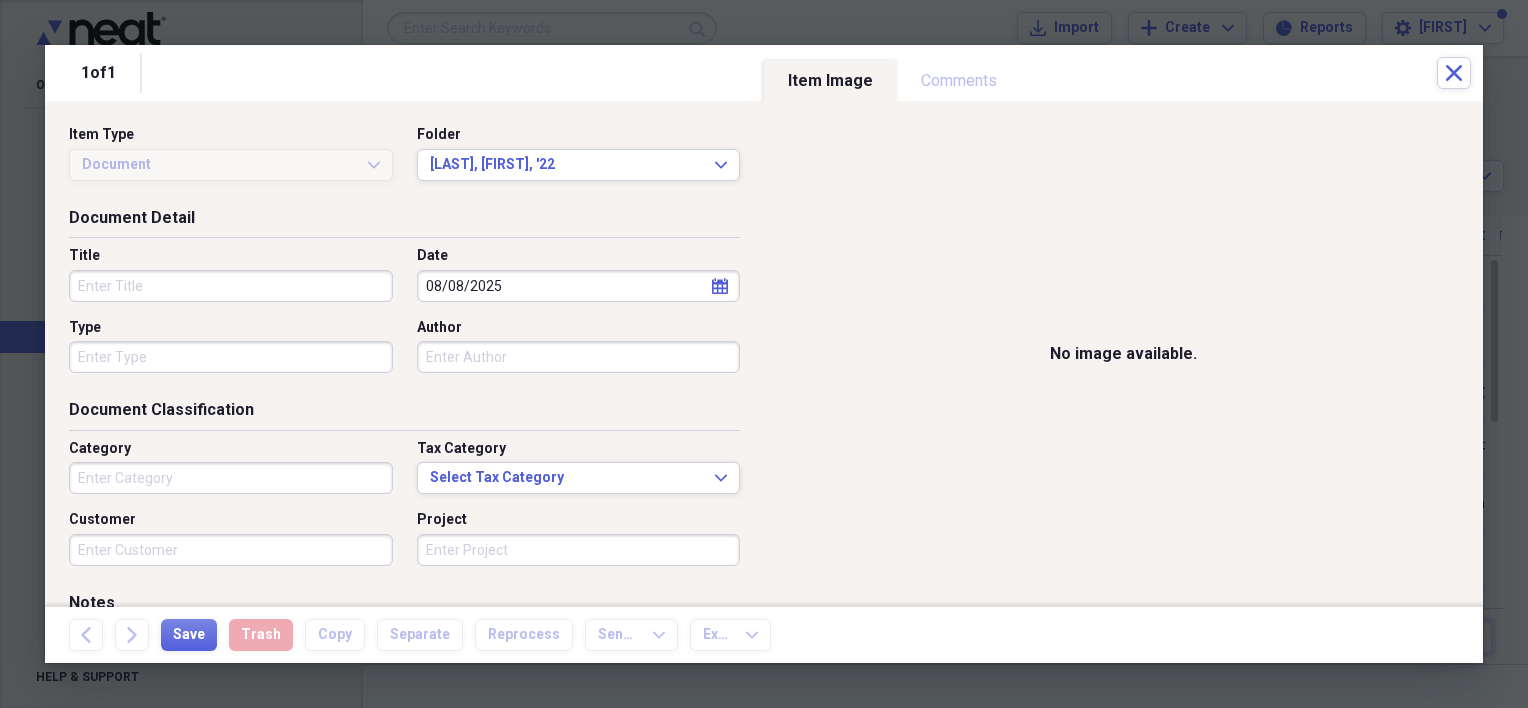 click on "Title" at bounding box center [231, 286] 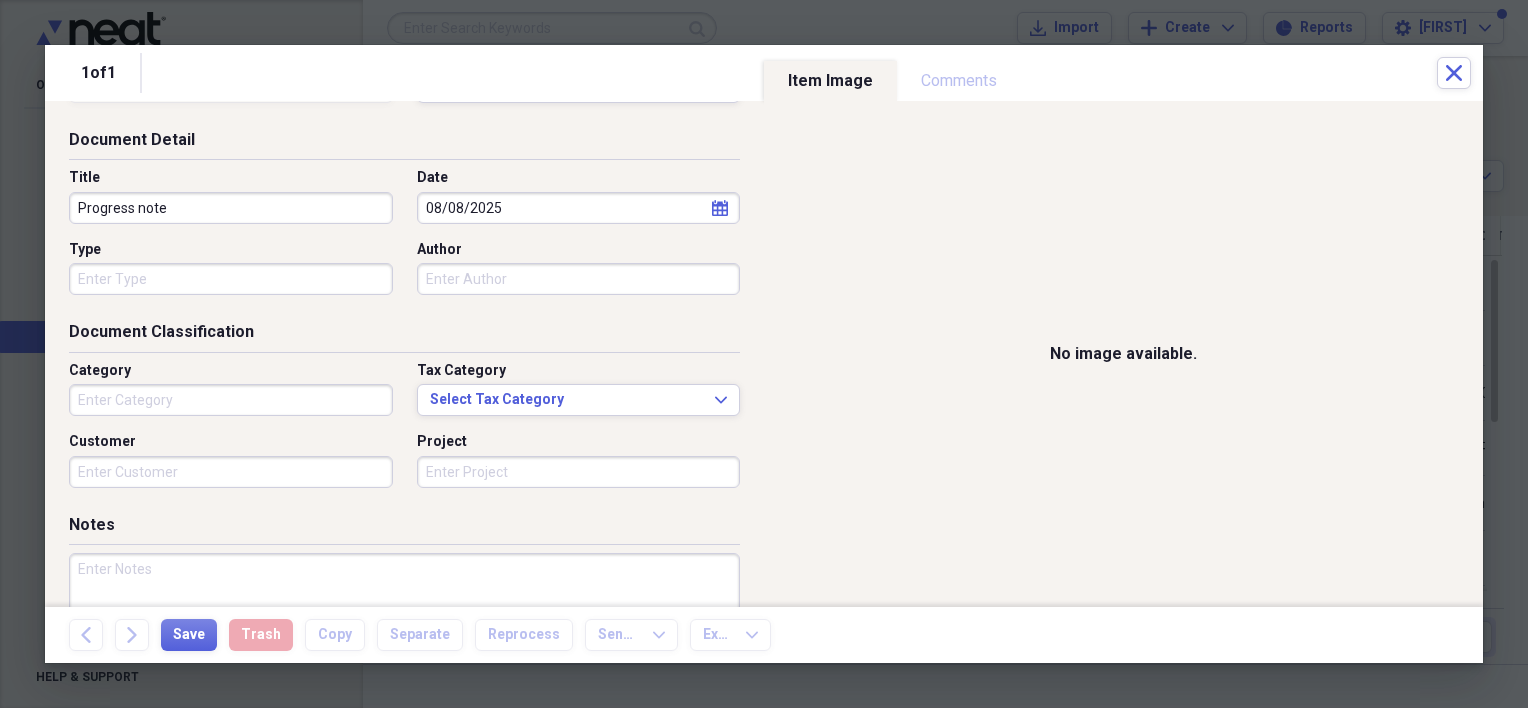 scroll, scrollTop: 228, scrollLeft: 0, axis: vertical 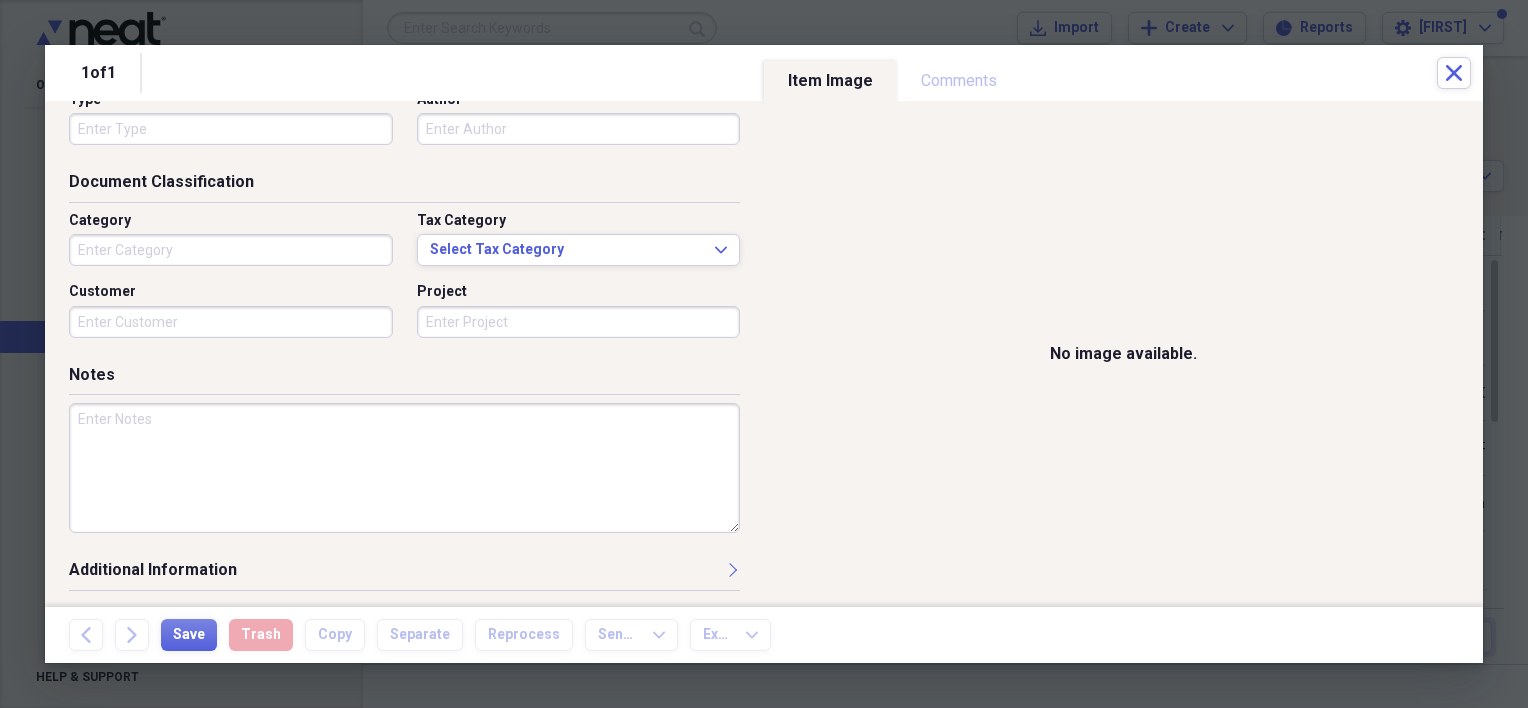 type on "Progress note" 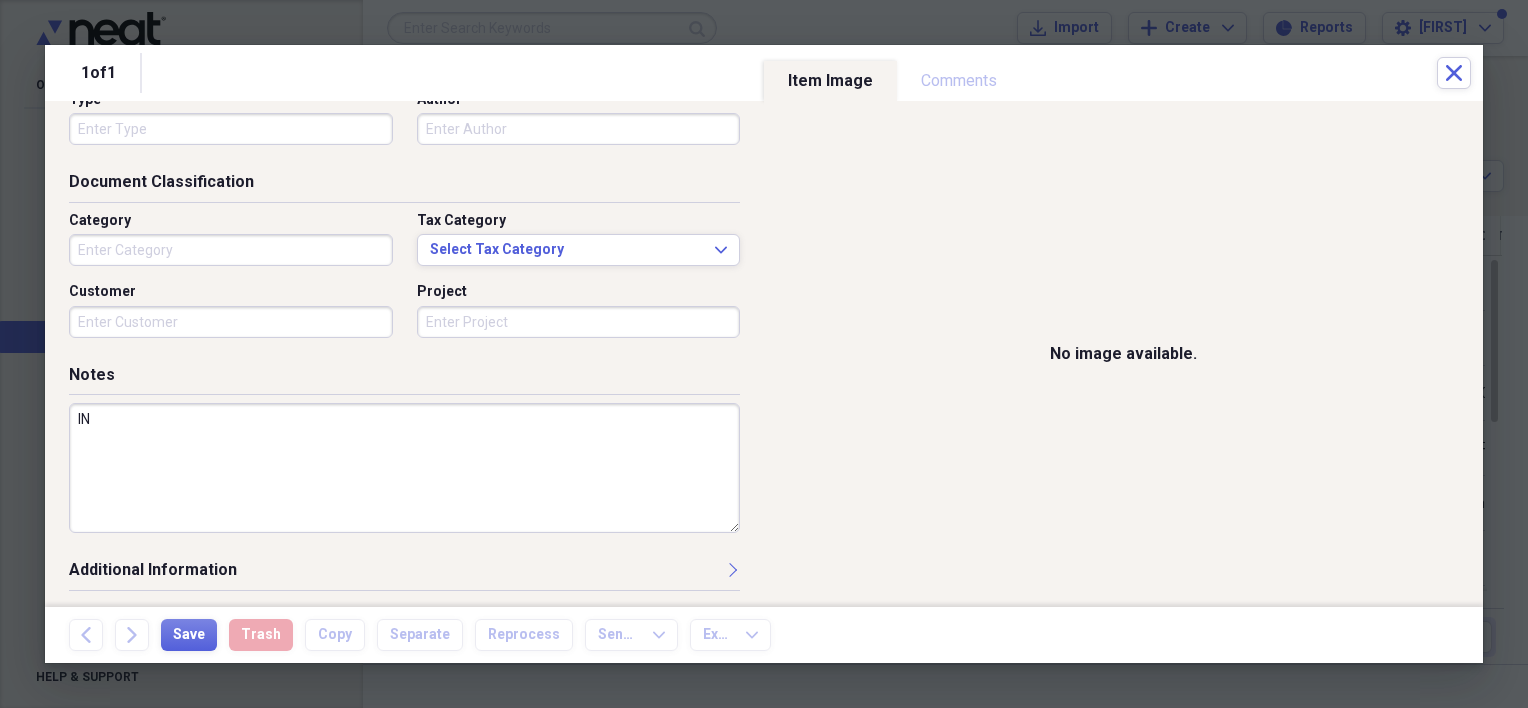 type on "I" 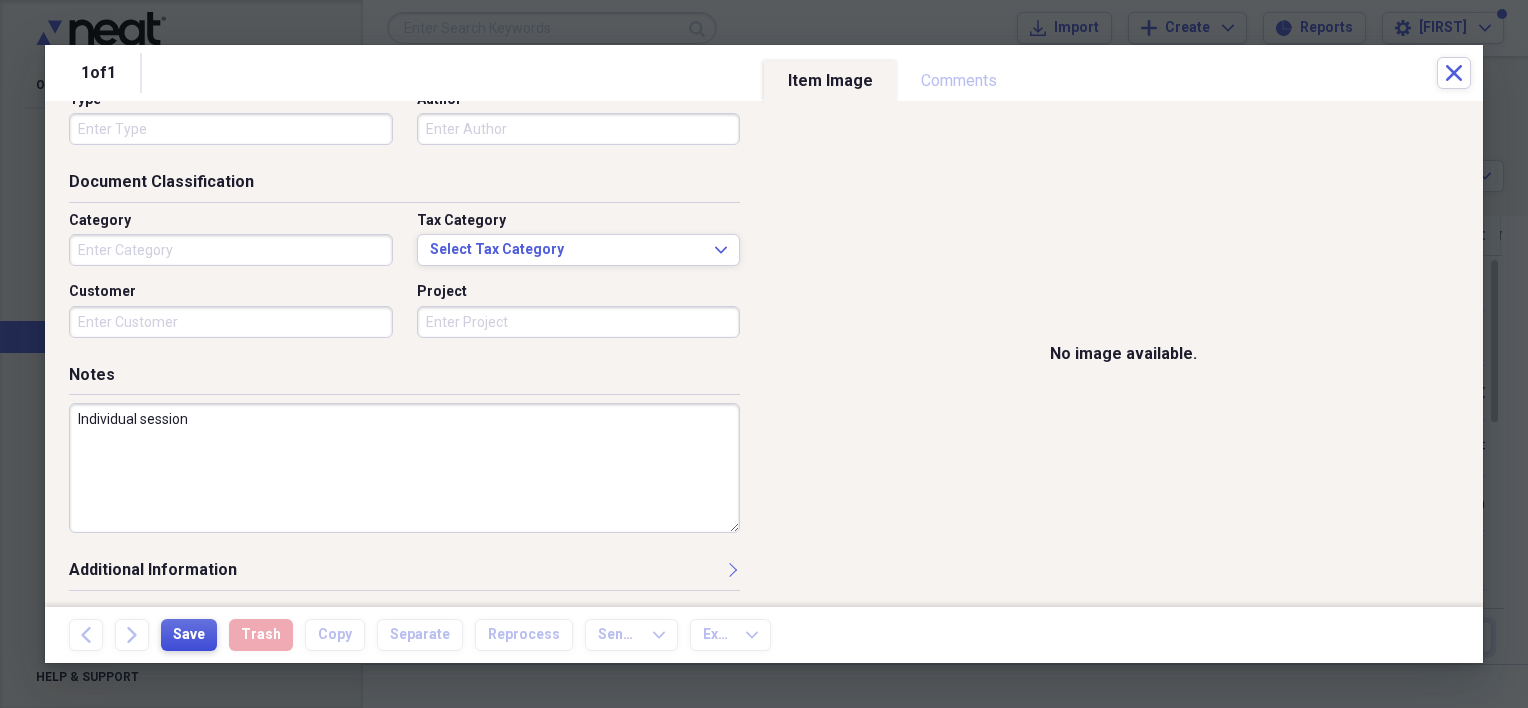 type on "Individual session" 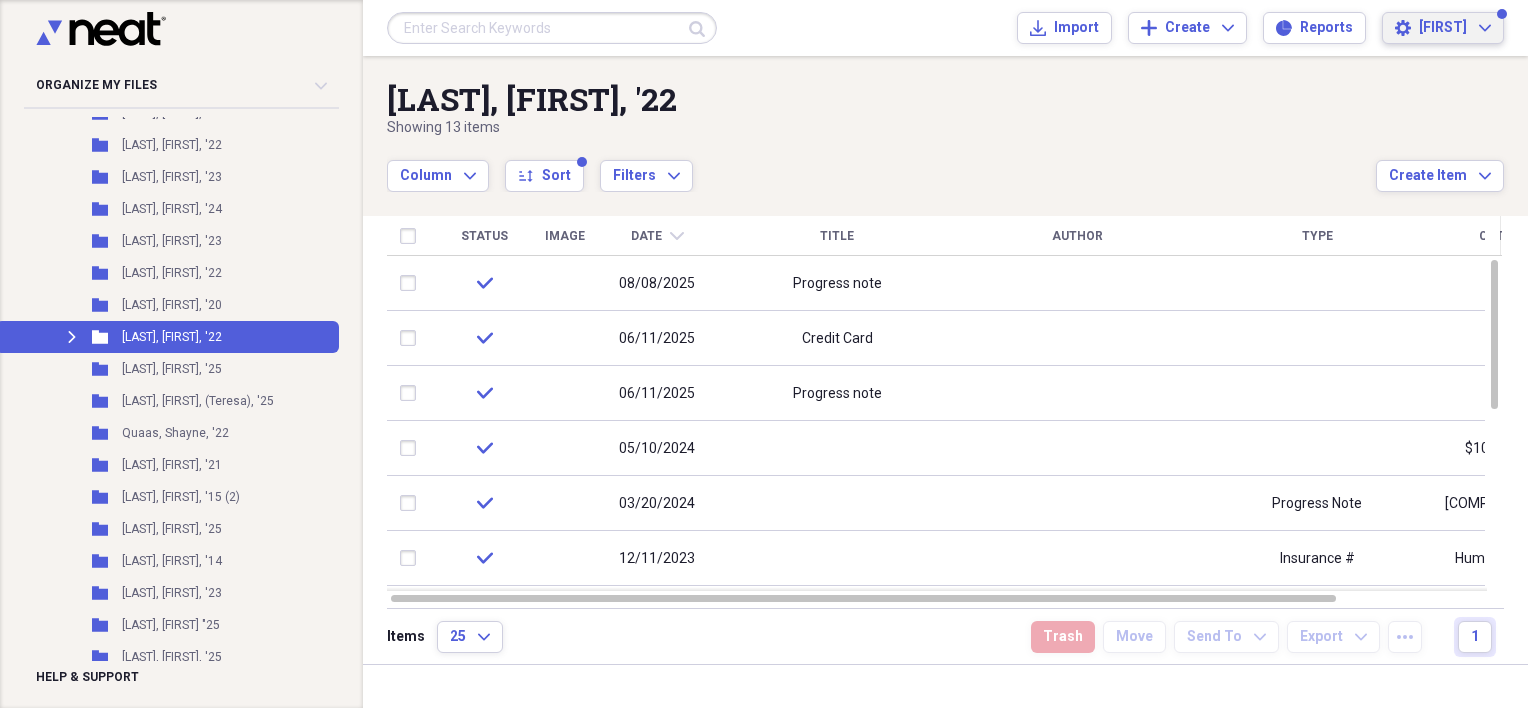 click on "Joel" at bounding box center (1443, 28) 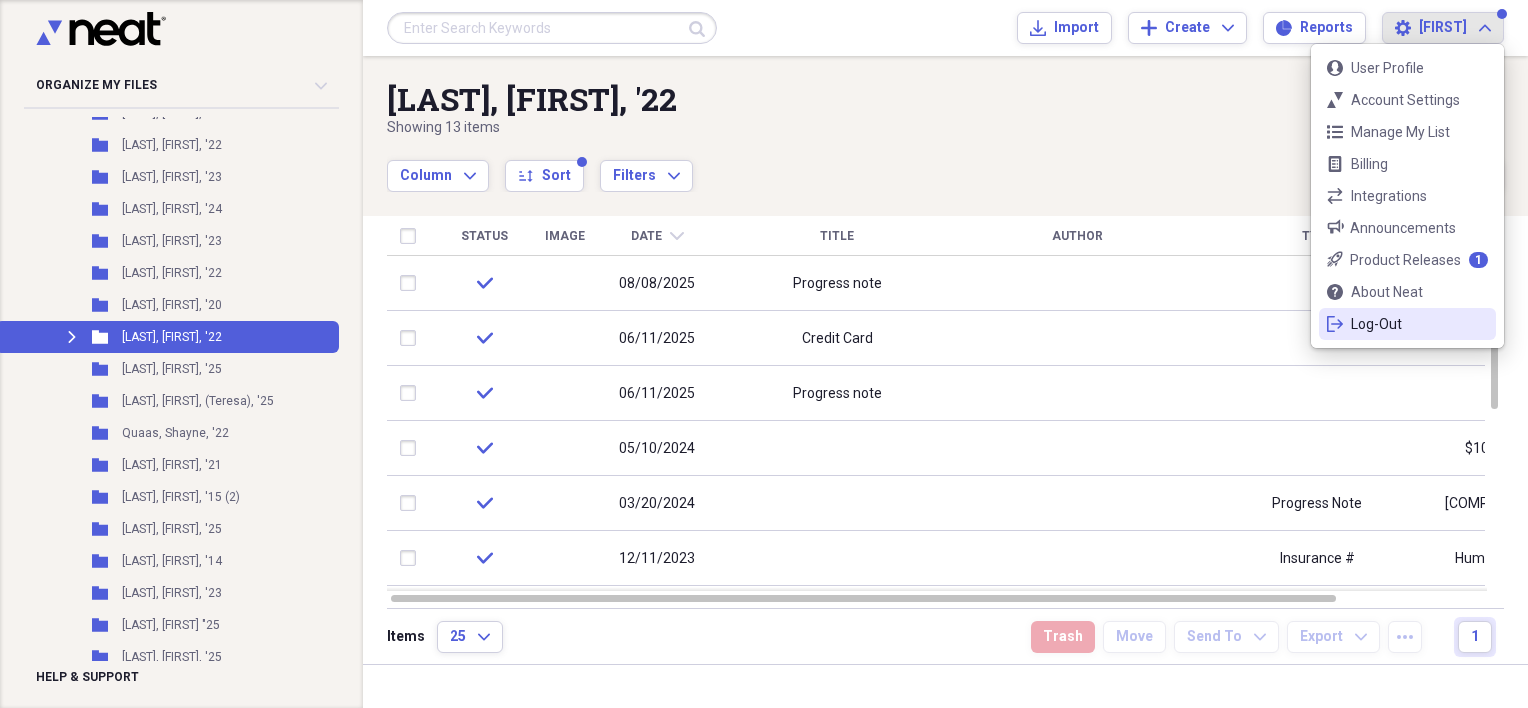 click on "Log-Out" at bounding box center (1407, 324) 